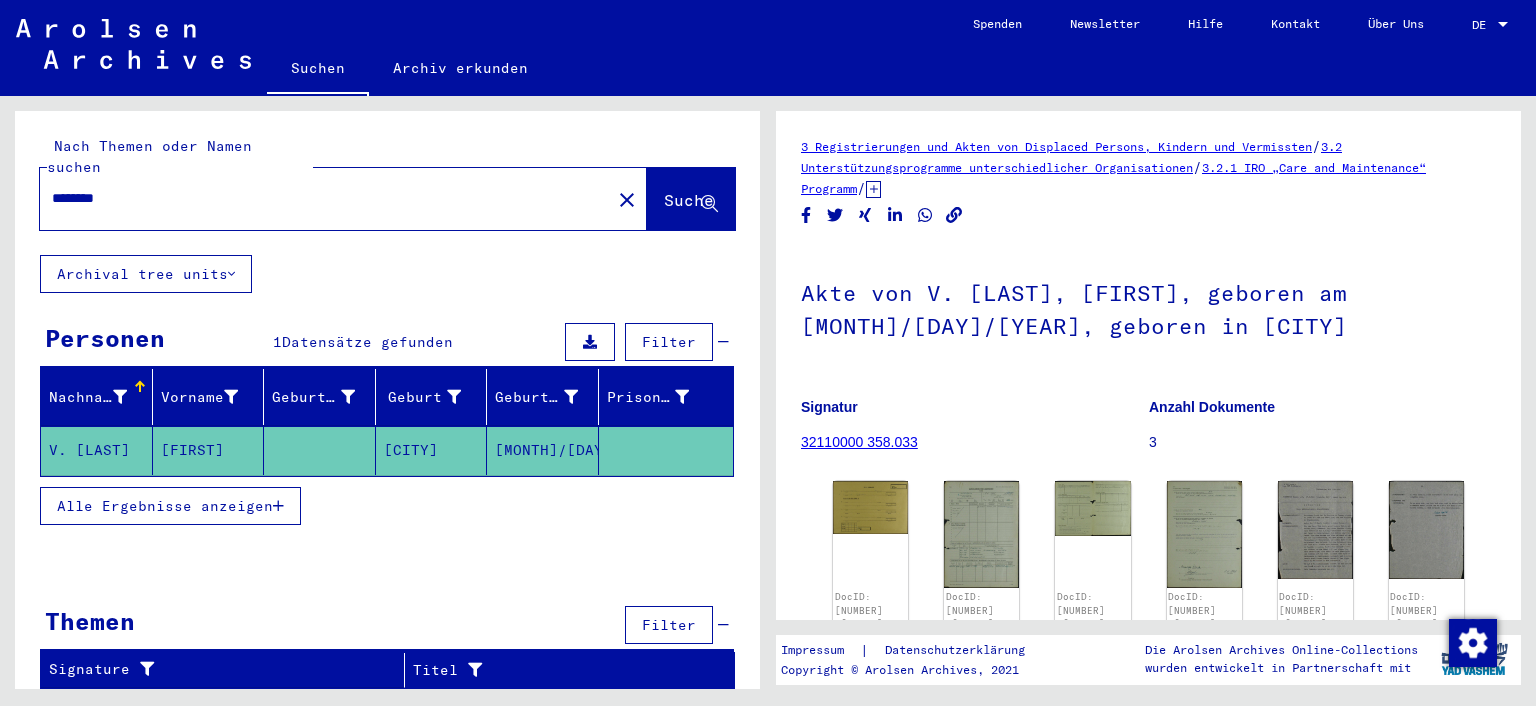 scroll, scrollTop: 0, scrollLeft: 0, axis: both 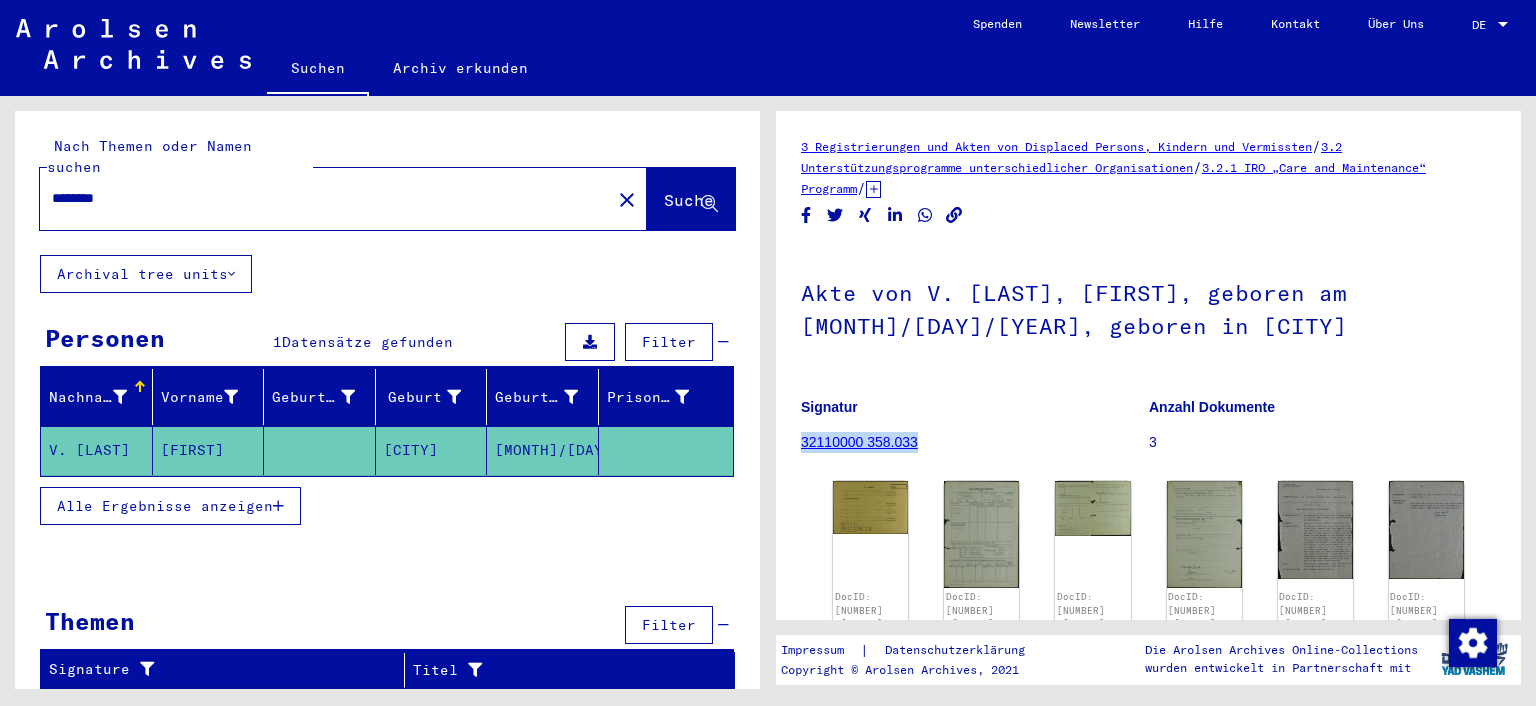 drag, startPoint x: 917, startPoint y: 442, endPoint x: 805, endPoint y: 444, distance: 112.01785 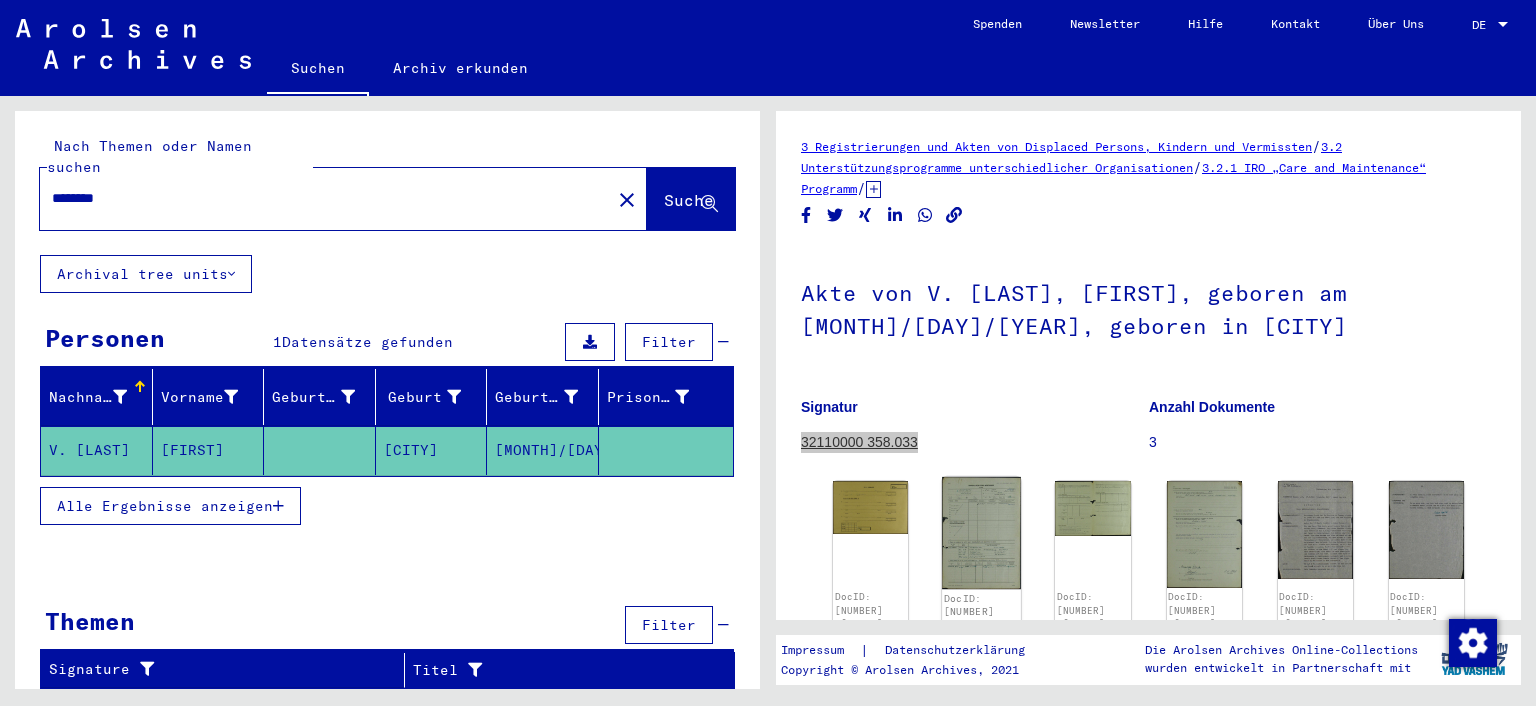 click 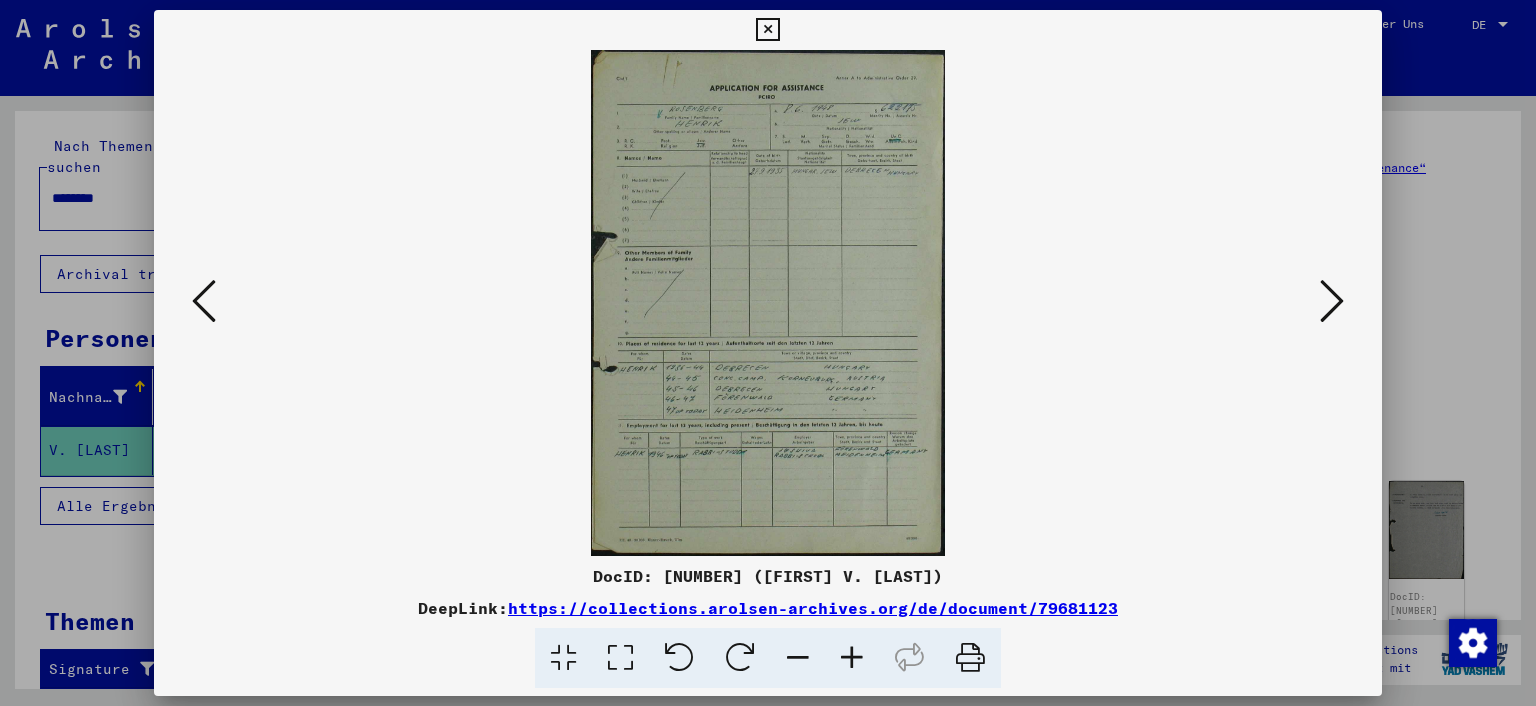 click at bounding box center (852, 658) 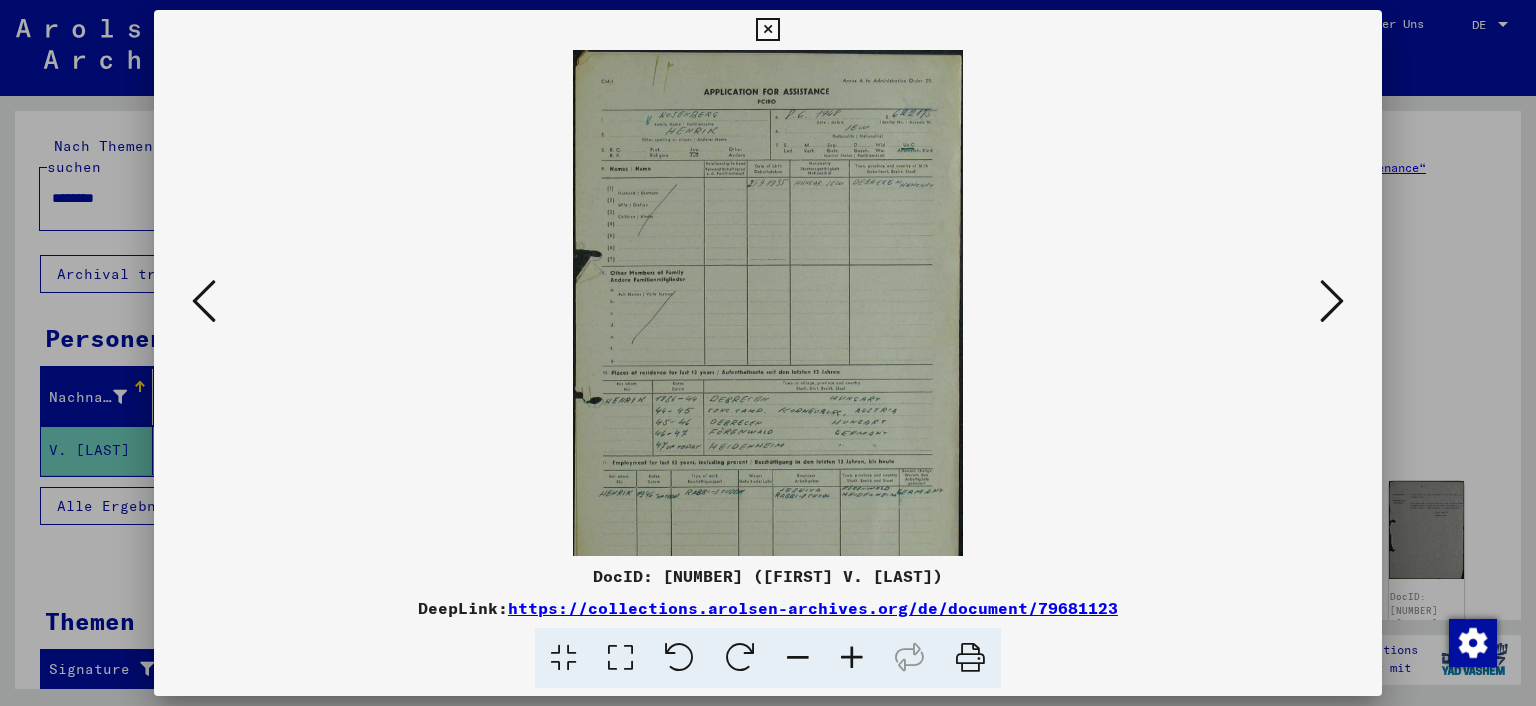 click at bounding box center [852, 658] 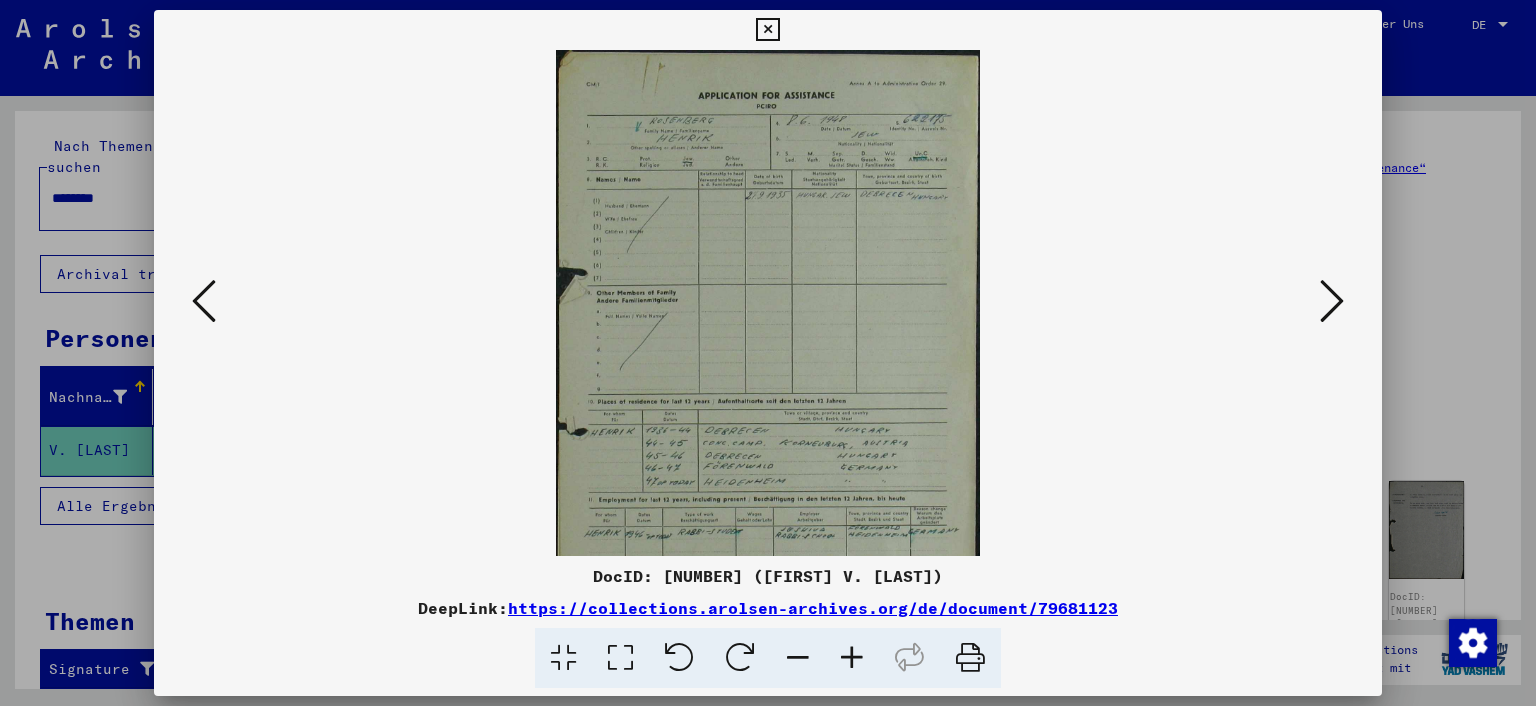 click at bounding box center (852, 658) 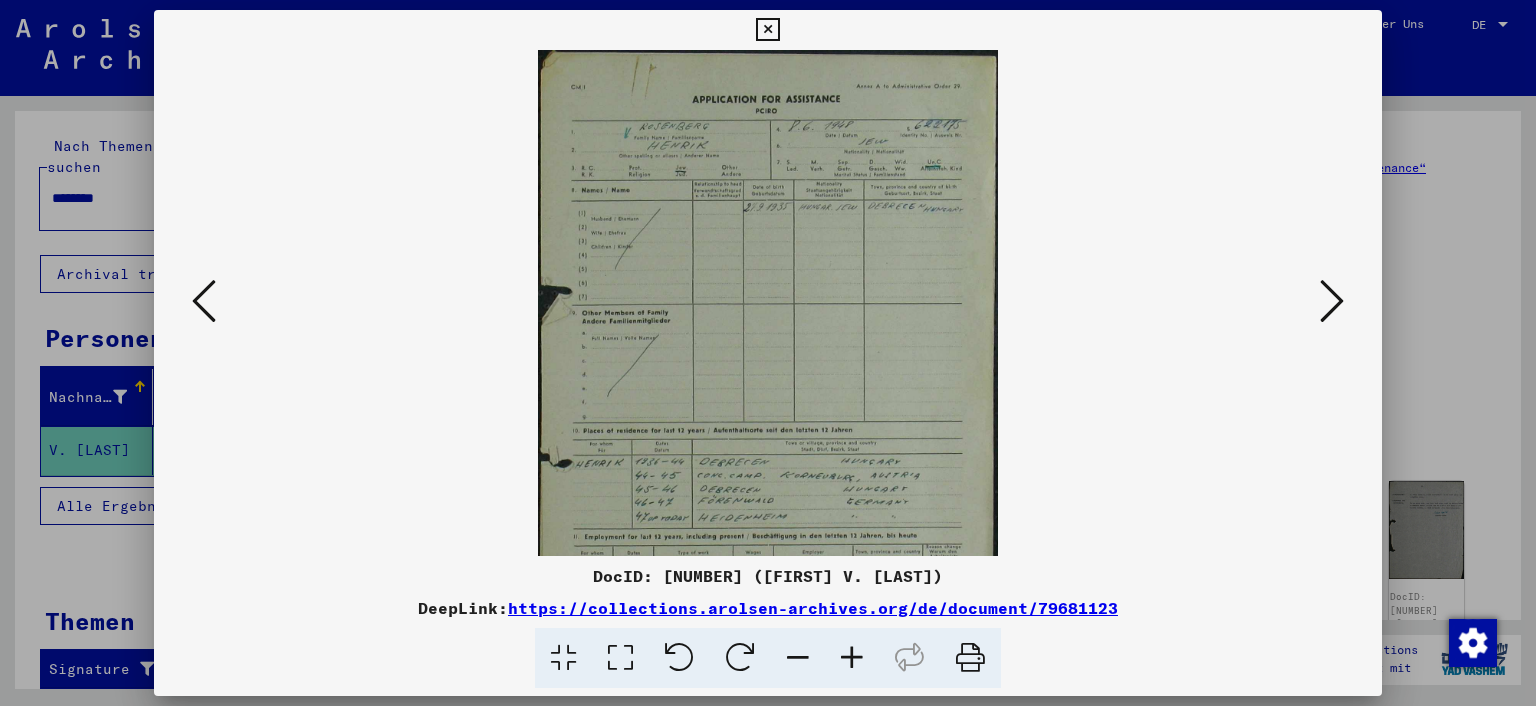 click at bounding box center [852, 658] 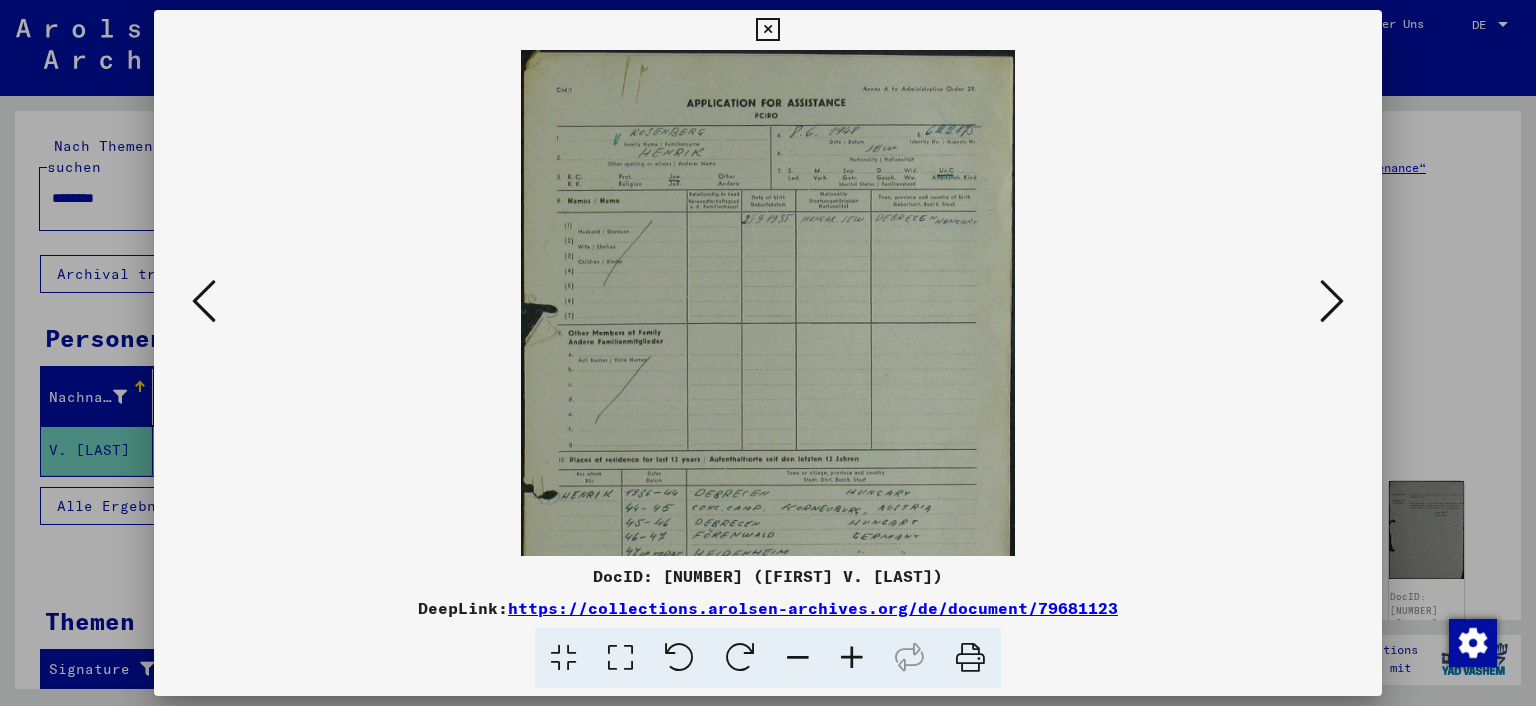 click at bounding box center (852, 658) 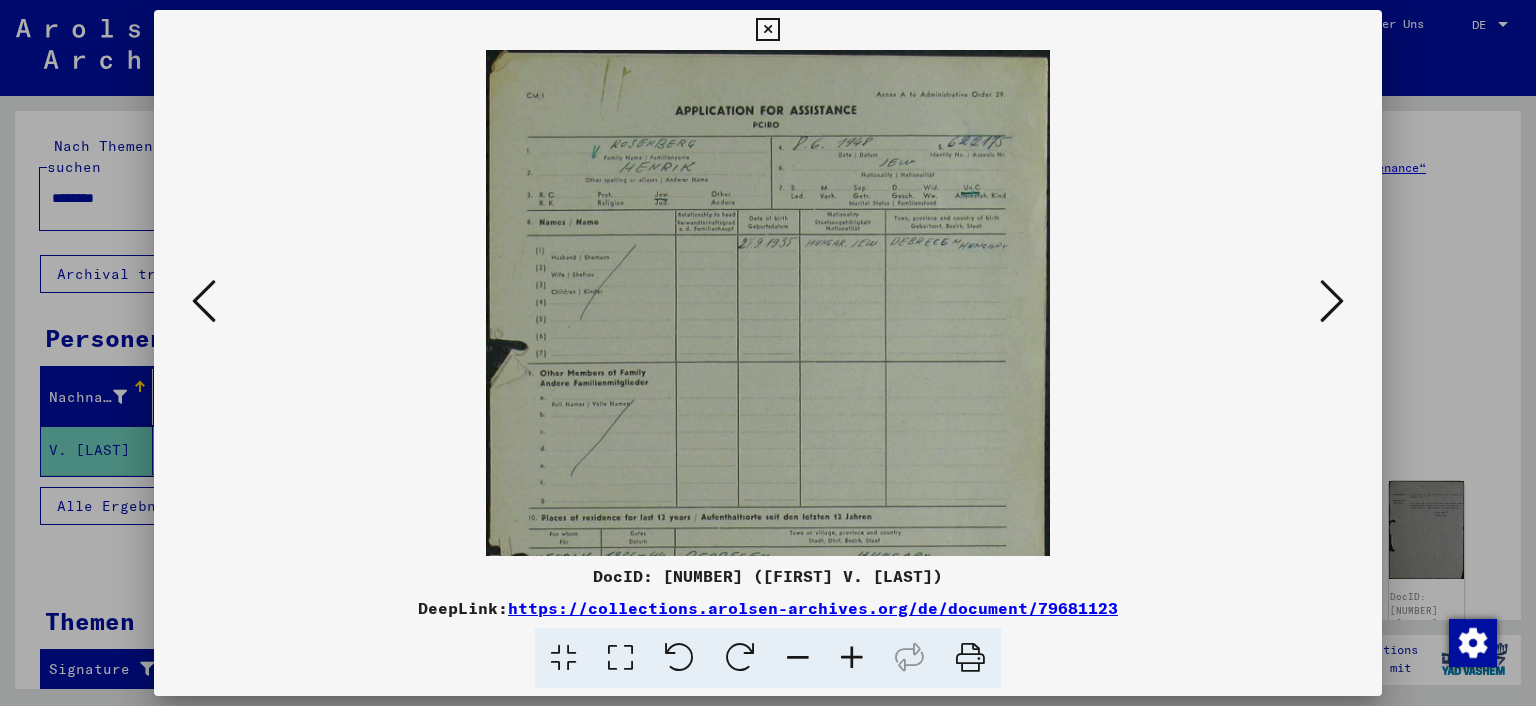 click at bounding box center [852, 658] 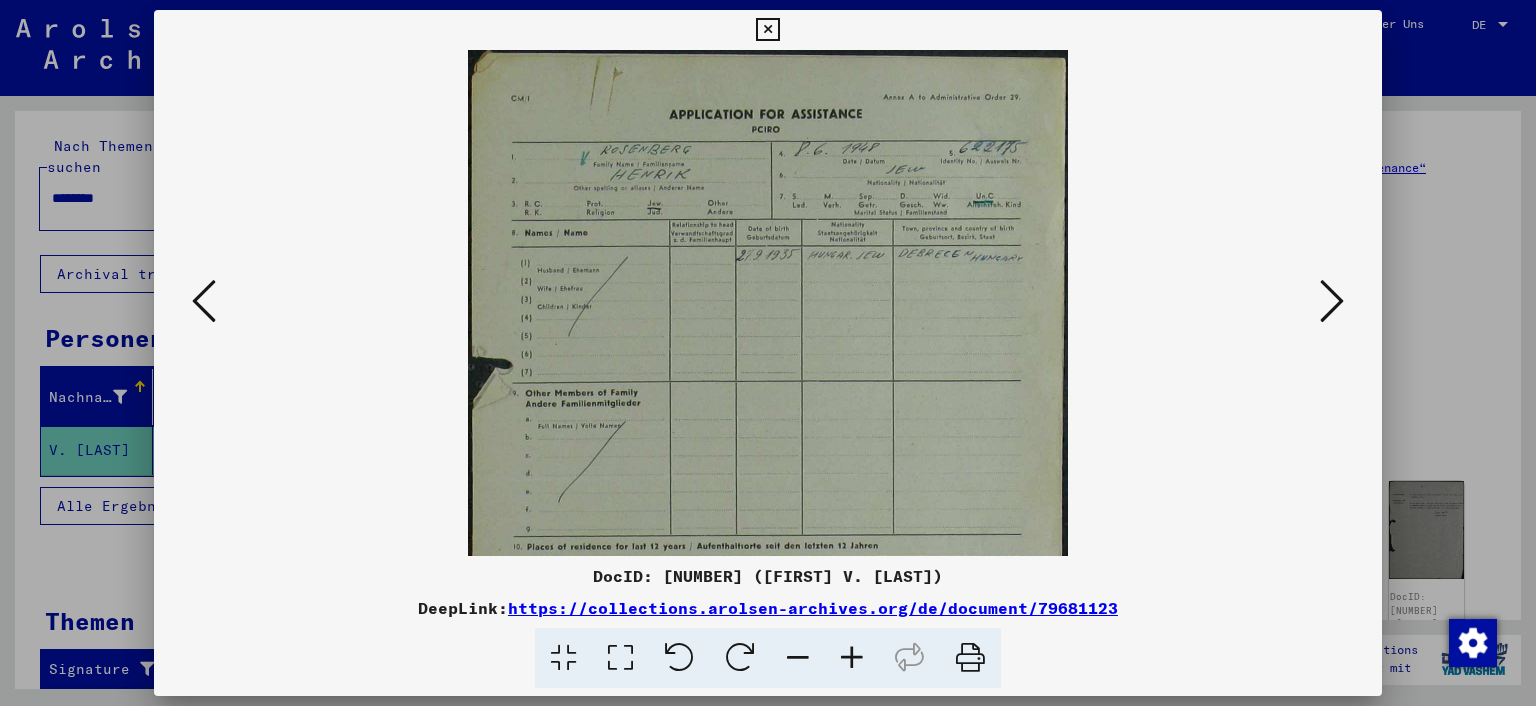 click at bounding box center [852, 658] 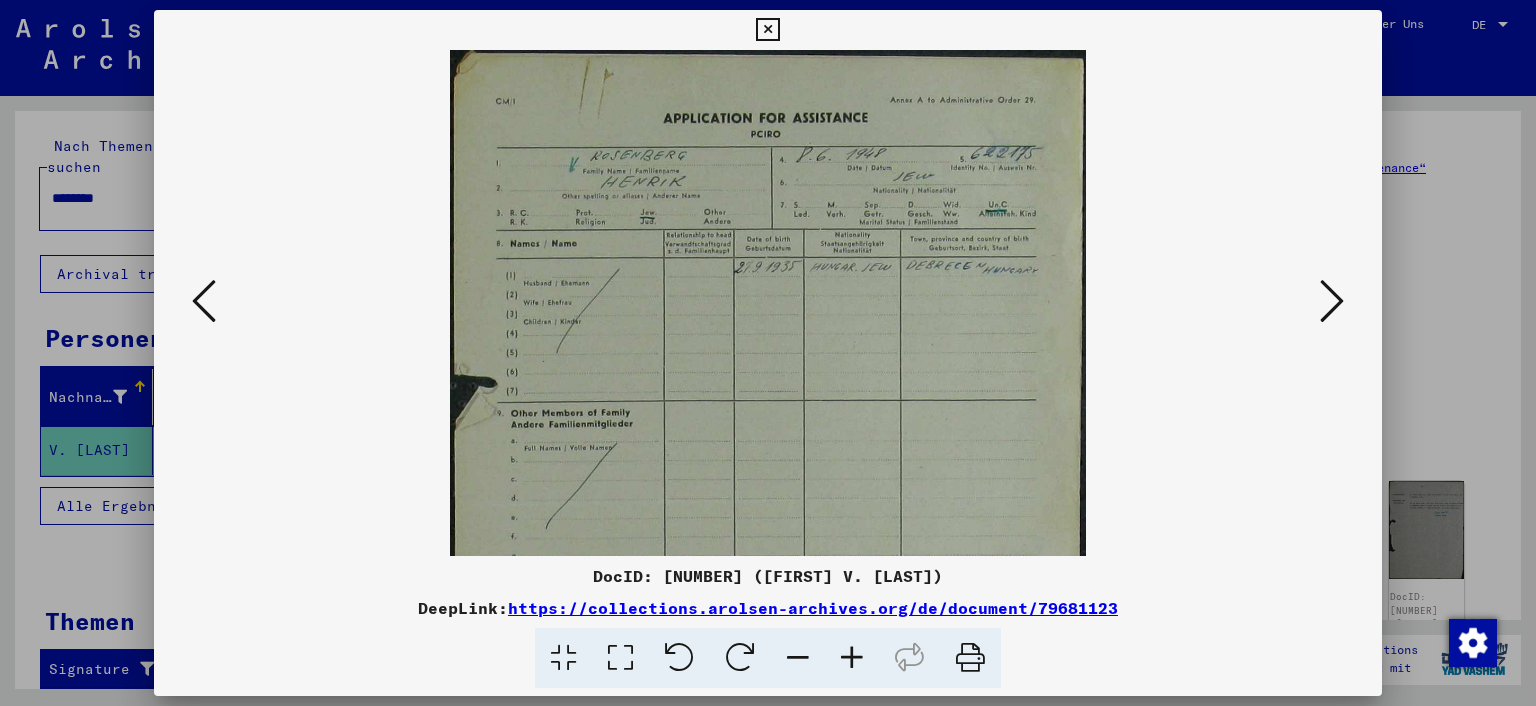 click at bounding box center [852, 658] 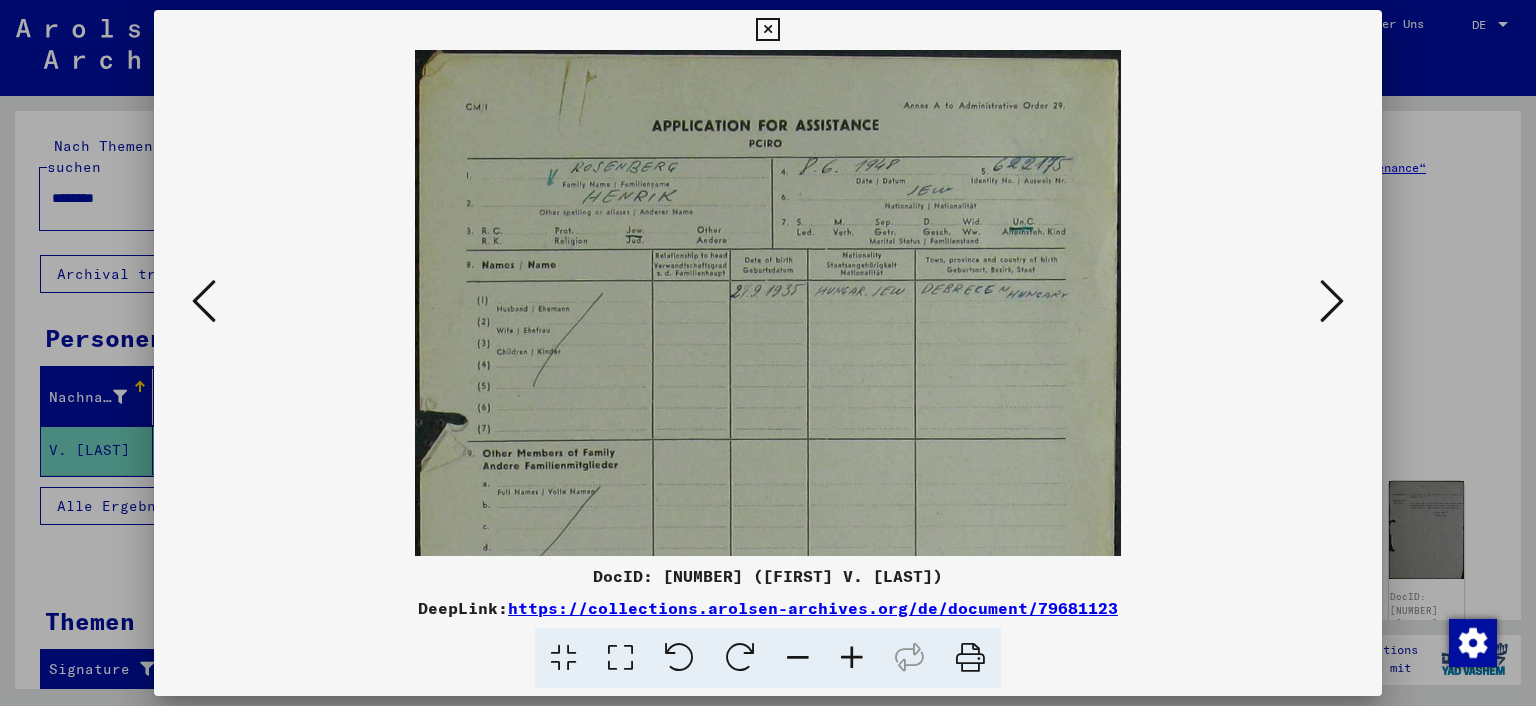 click at bounding box center (852, 658) 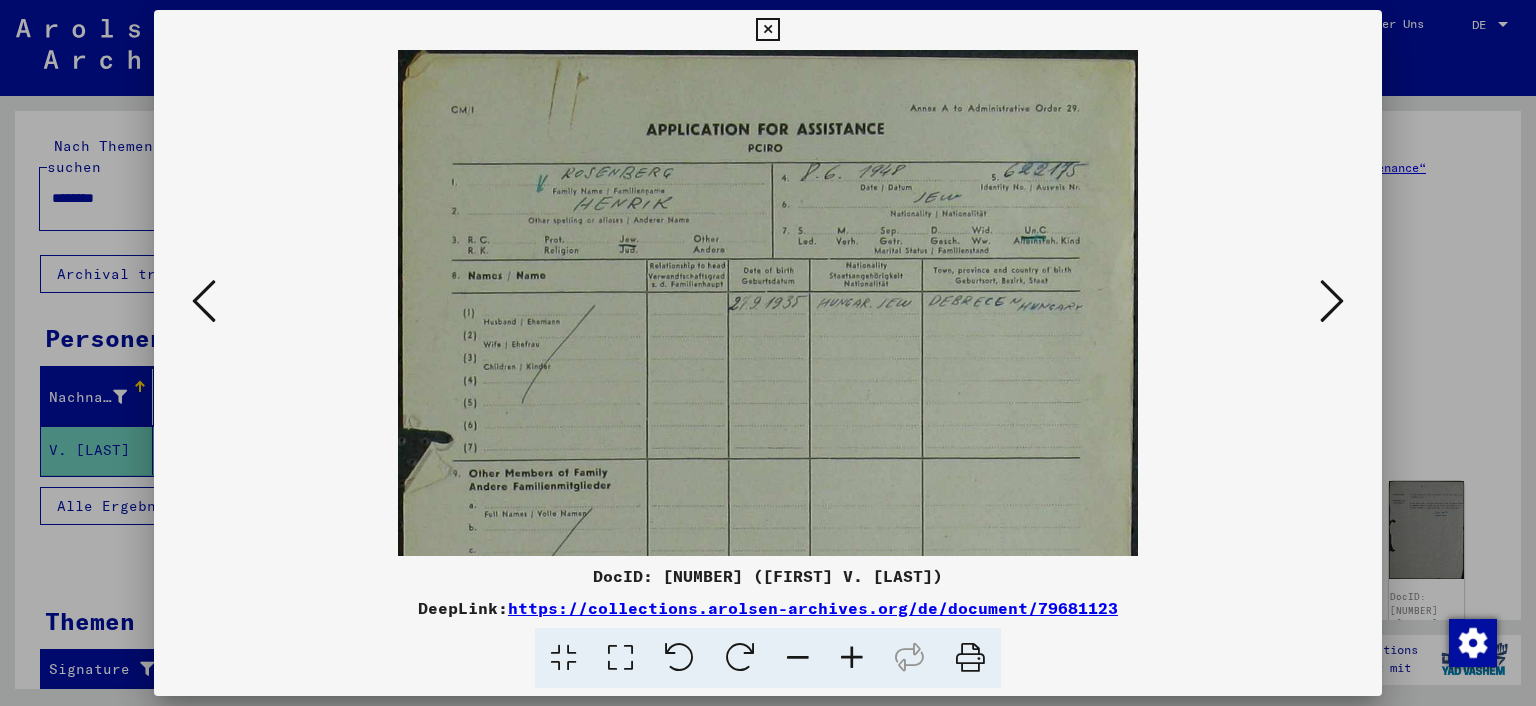 click at bounding box center (852, 658) 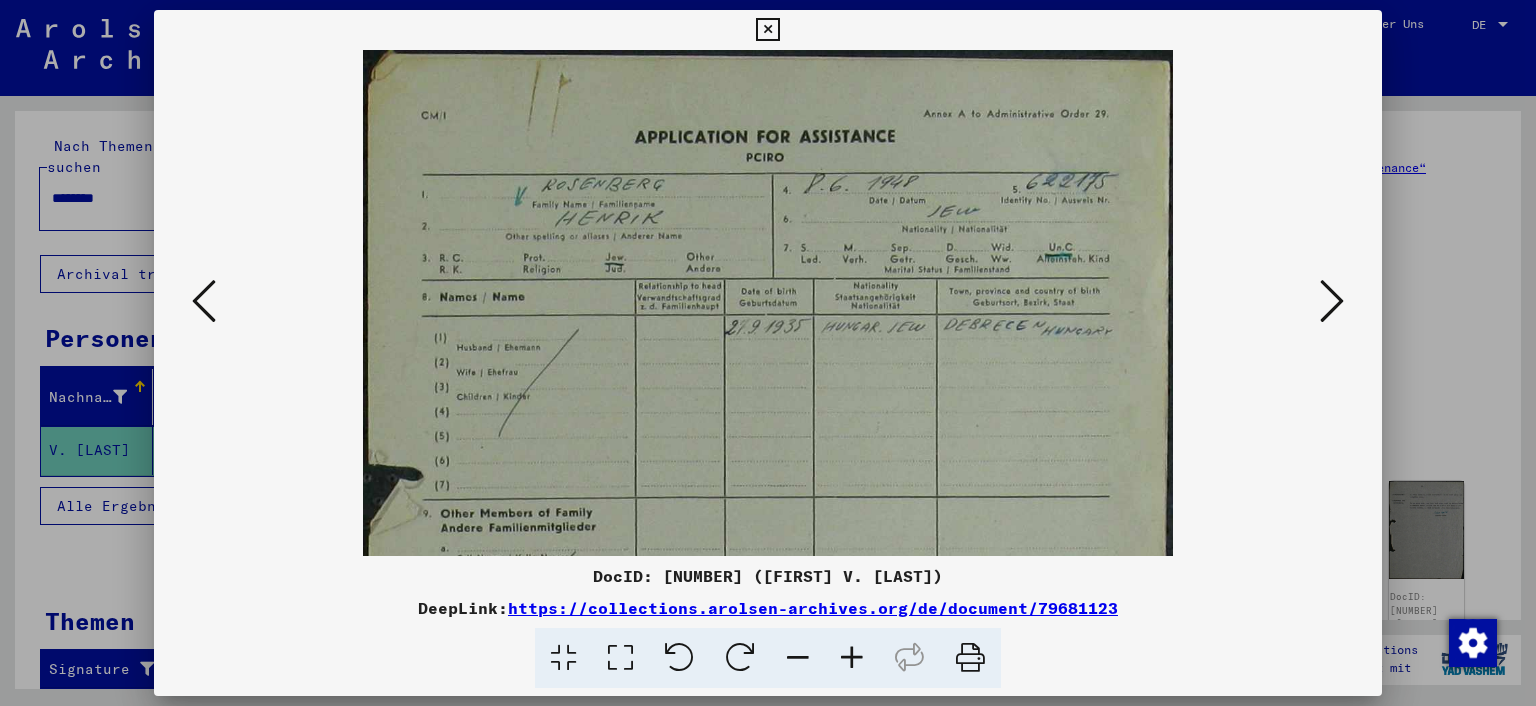 click at bounding box center [852, 658] 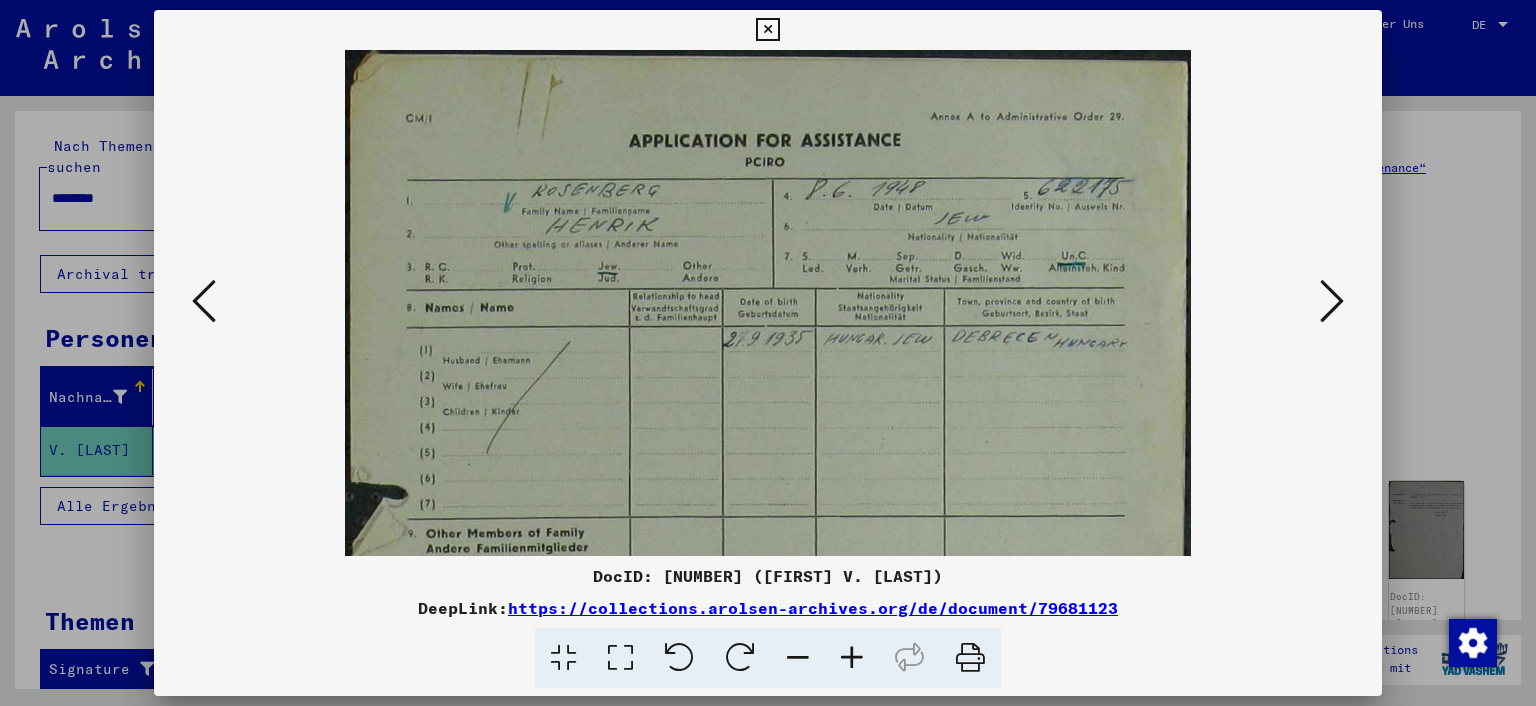 click at bounding box center [852, 658] 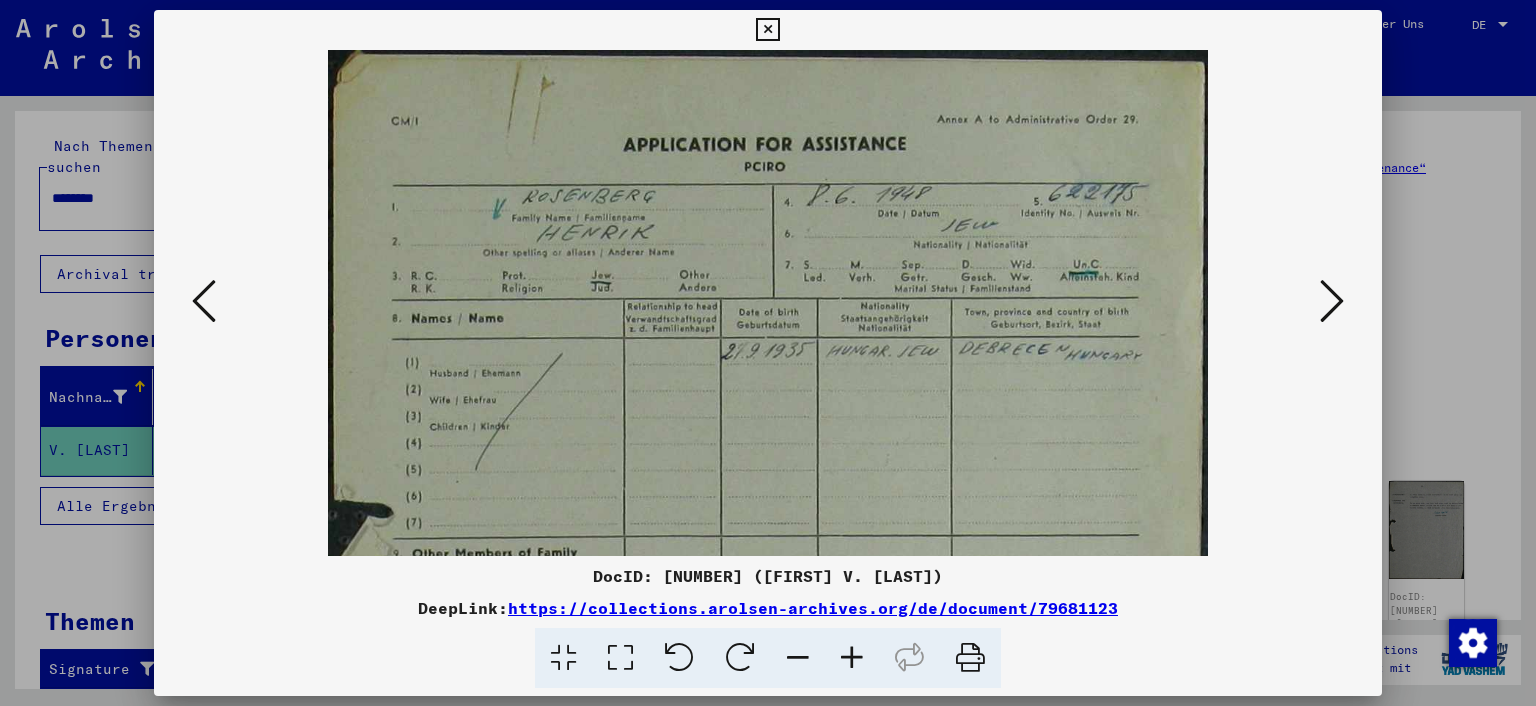 click at bounding box center [852, 658] 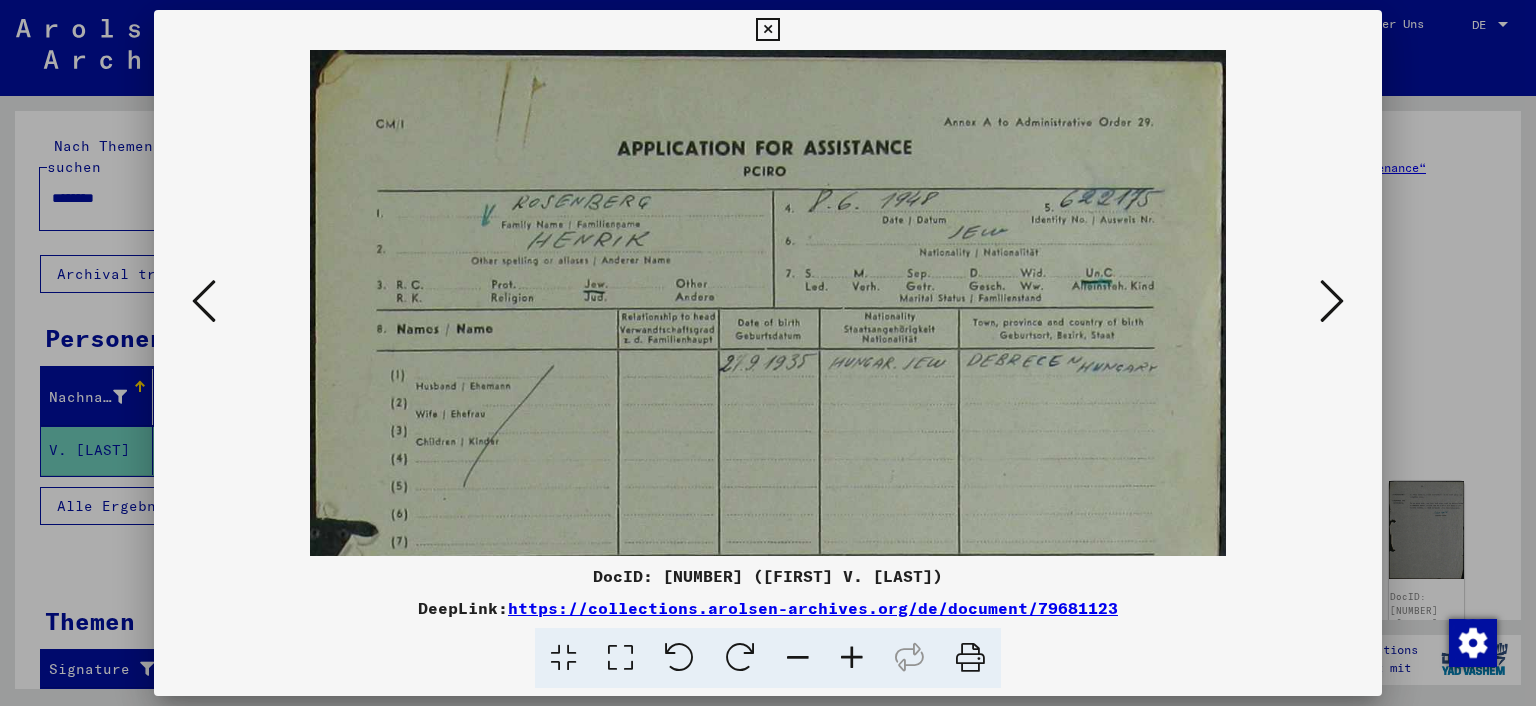 click at bounding box center (852, 658) 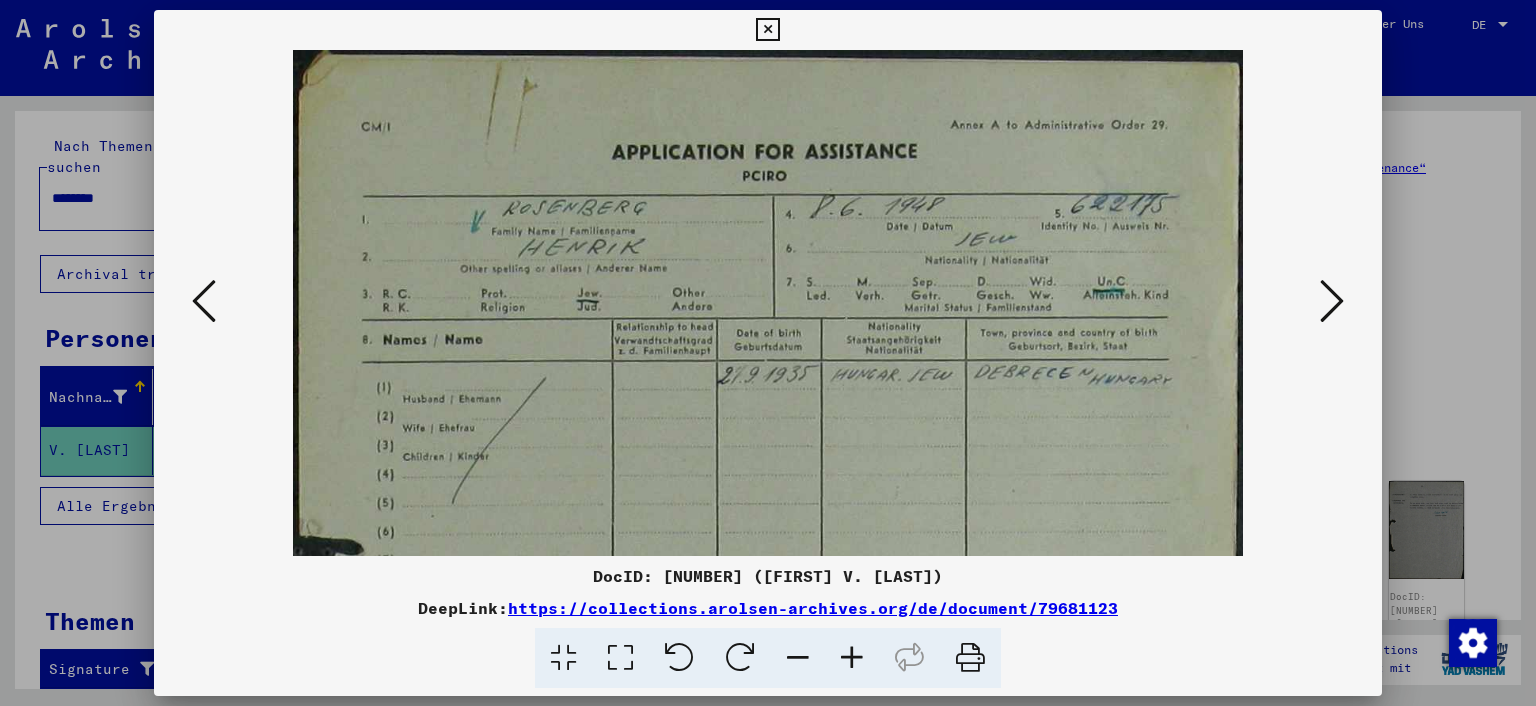 click at bounding box center (852, 658) 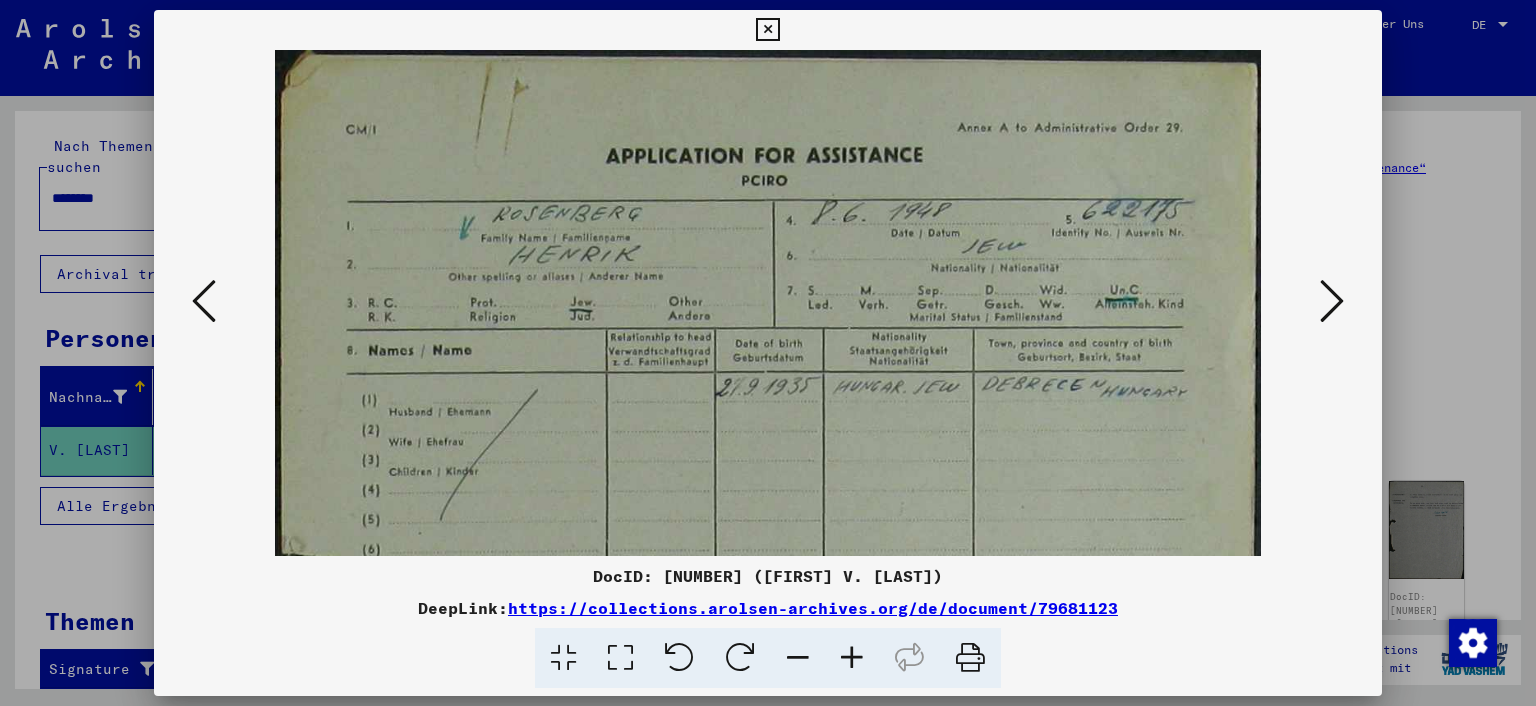 click at bounding box center (852, 658) 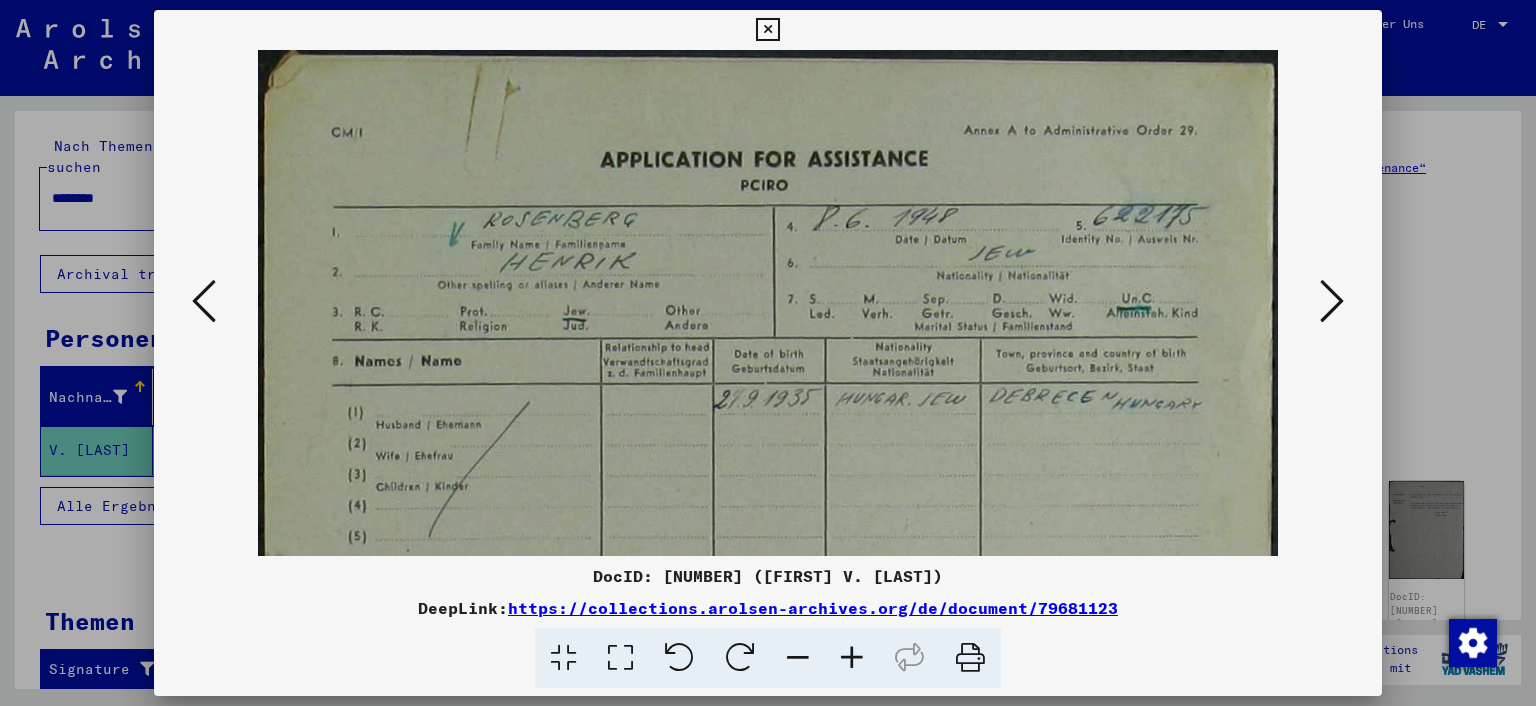 click at bounding box center (852, 658) 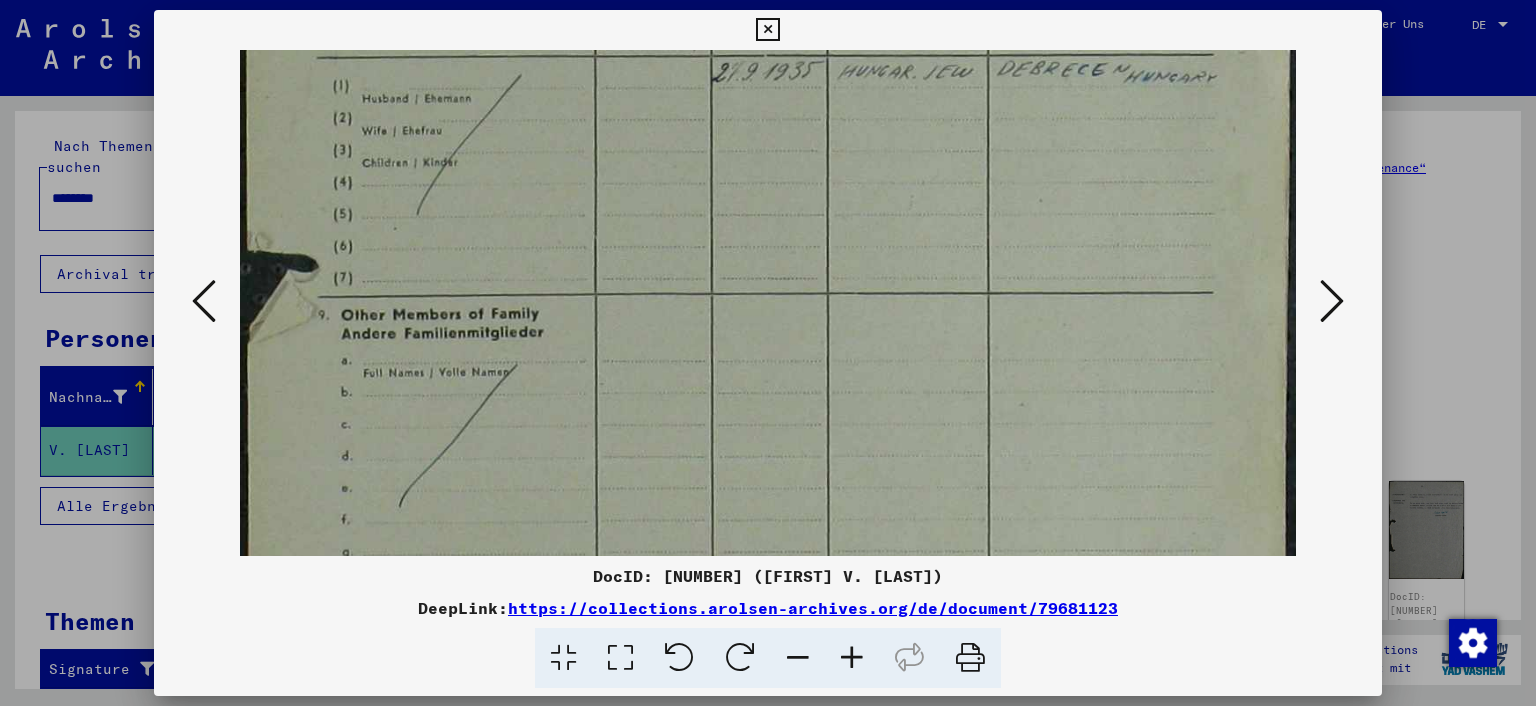 drag, startPoint x: 960, startPoint y: 324, endPoint x: 902, endPoint y: 135, distance: 197.69926 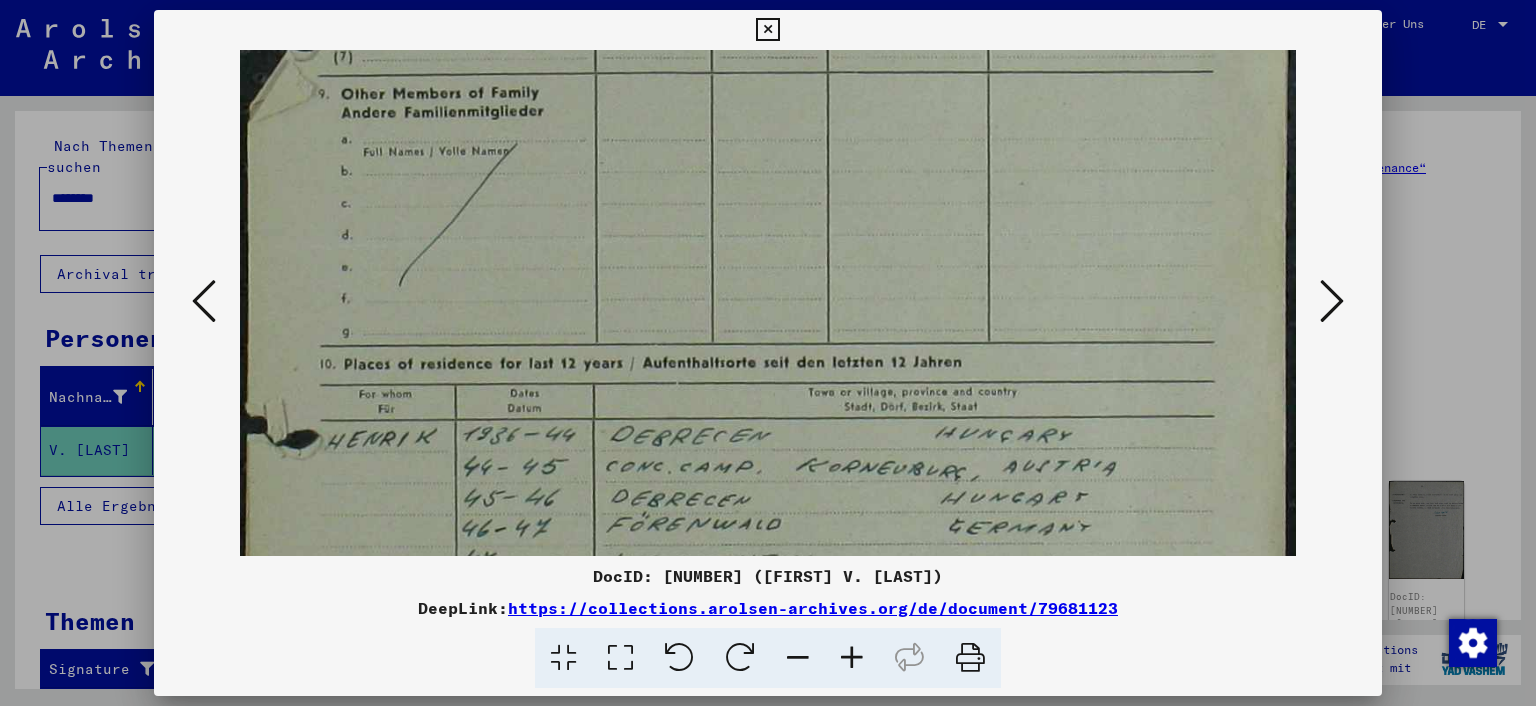 scroll, scrollTop: 780, scrollLeft: 0, axis: vertical 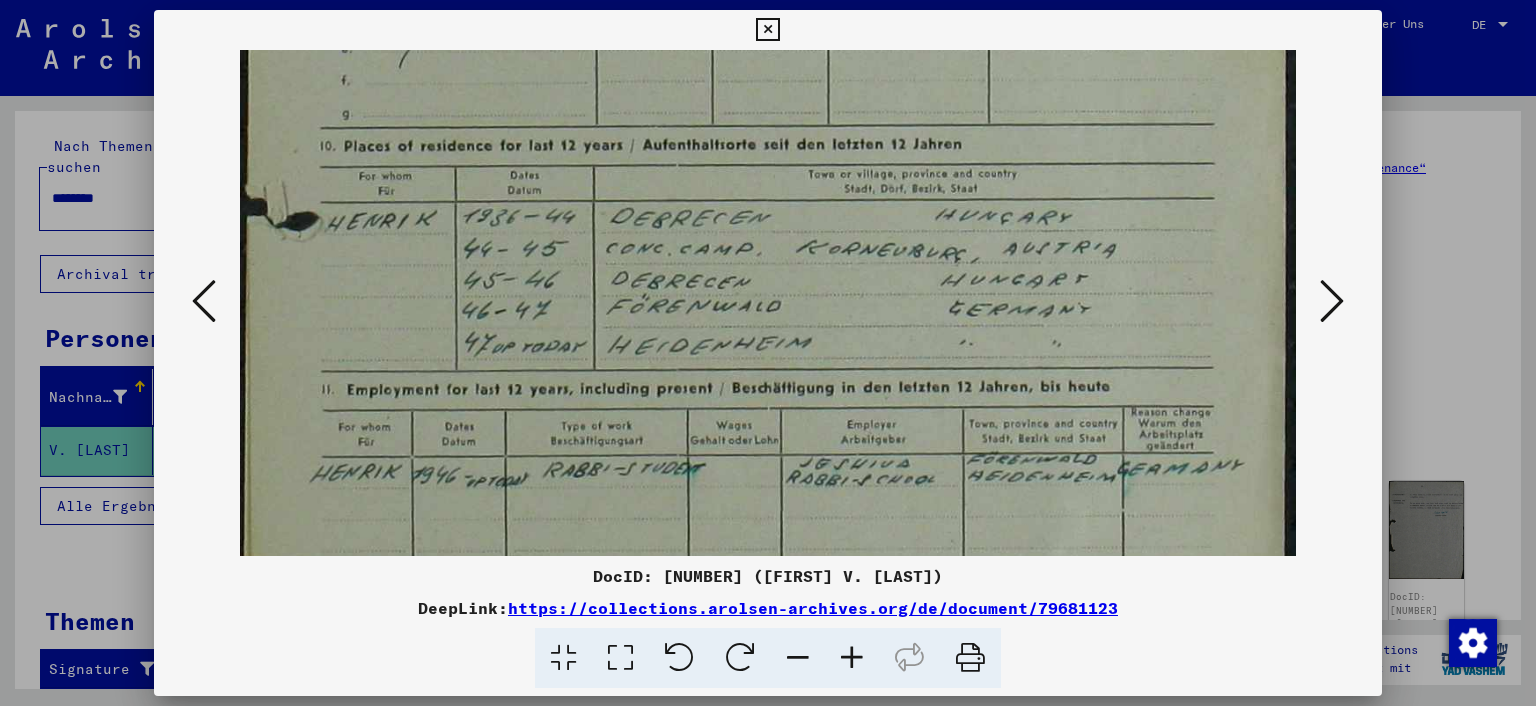 drag, startPoint x: 878, startPoint y: 467, endPoint x: 880, endPoint y: 56, distance: 411.00485 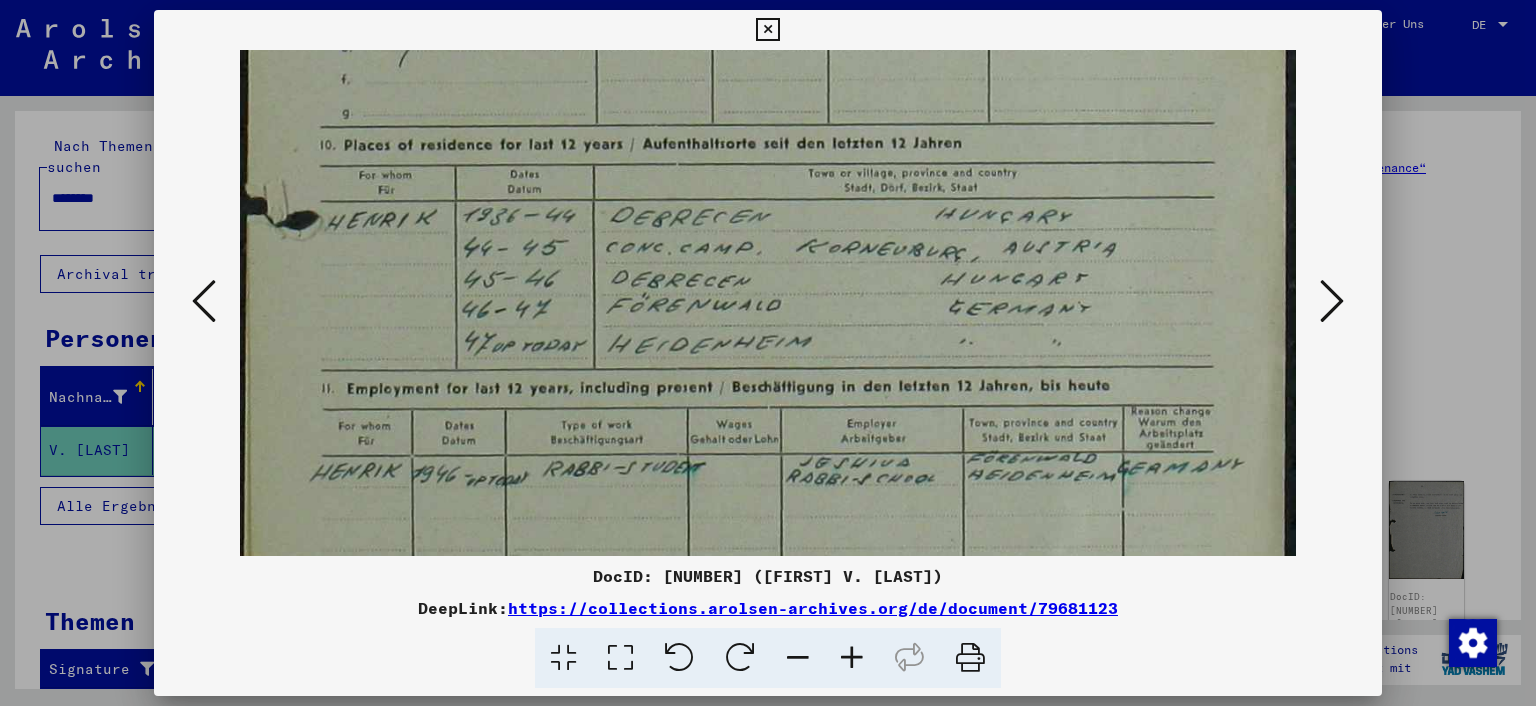 click at bounding box center [768, 24] 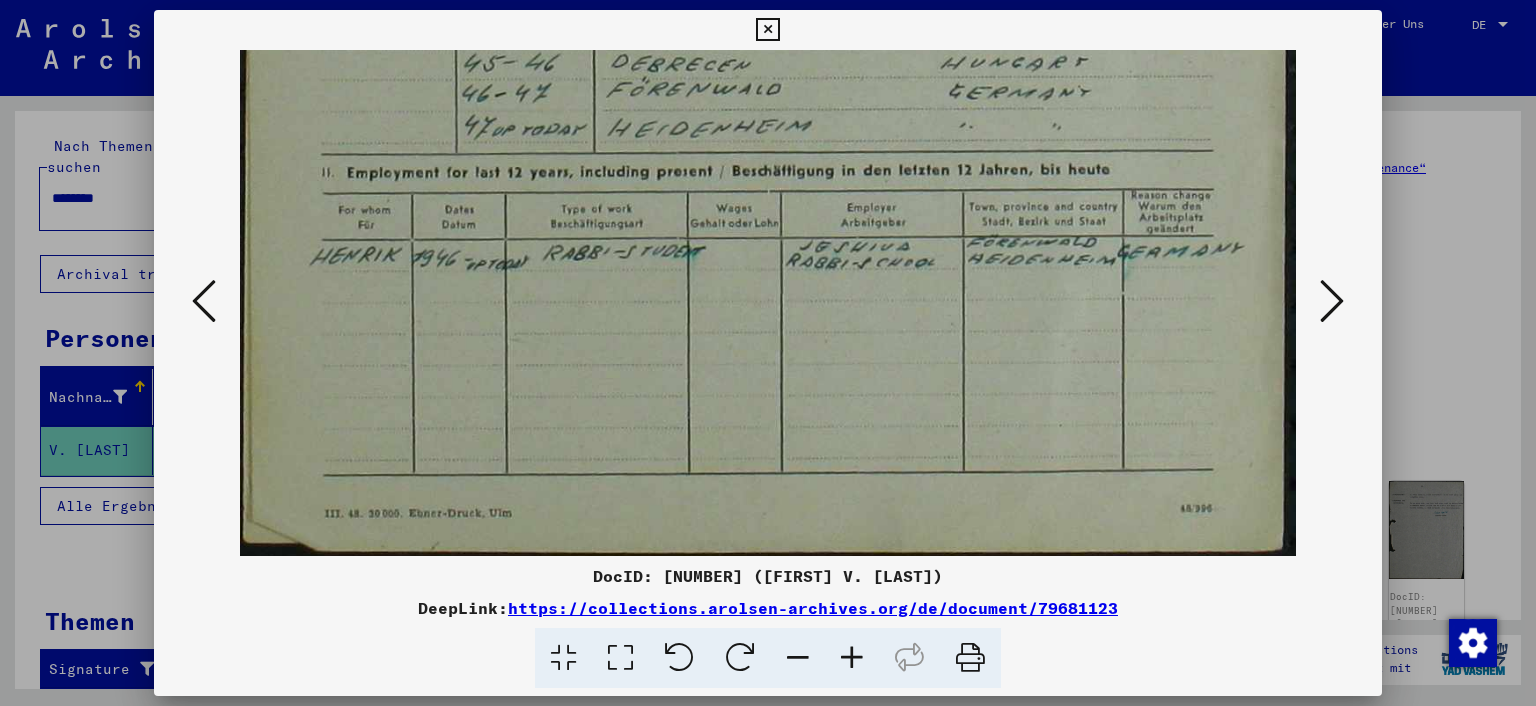 drag, startPoint x: 990, startPoint y: 382, endPoint x: 1007, endPoint y: 248, distance: 135.07405 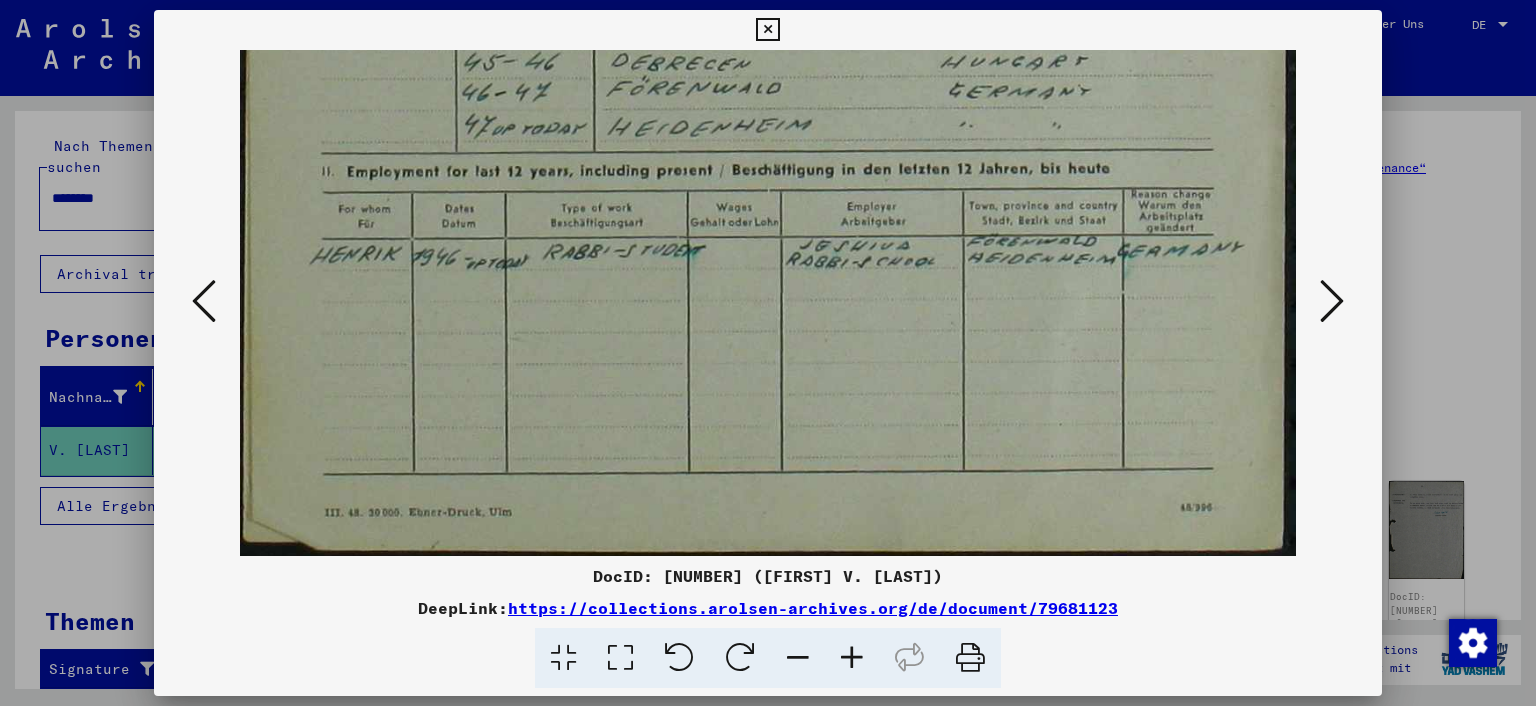 scroll, scrollTop: 1000, scrollLeft: 0, axis: vertical 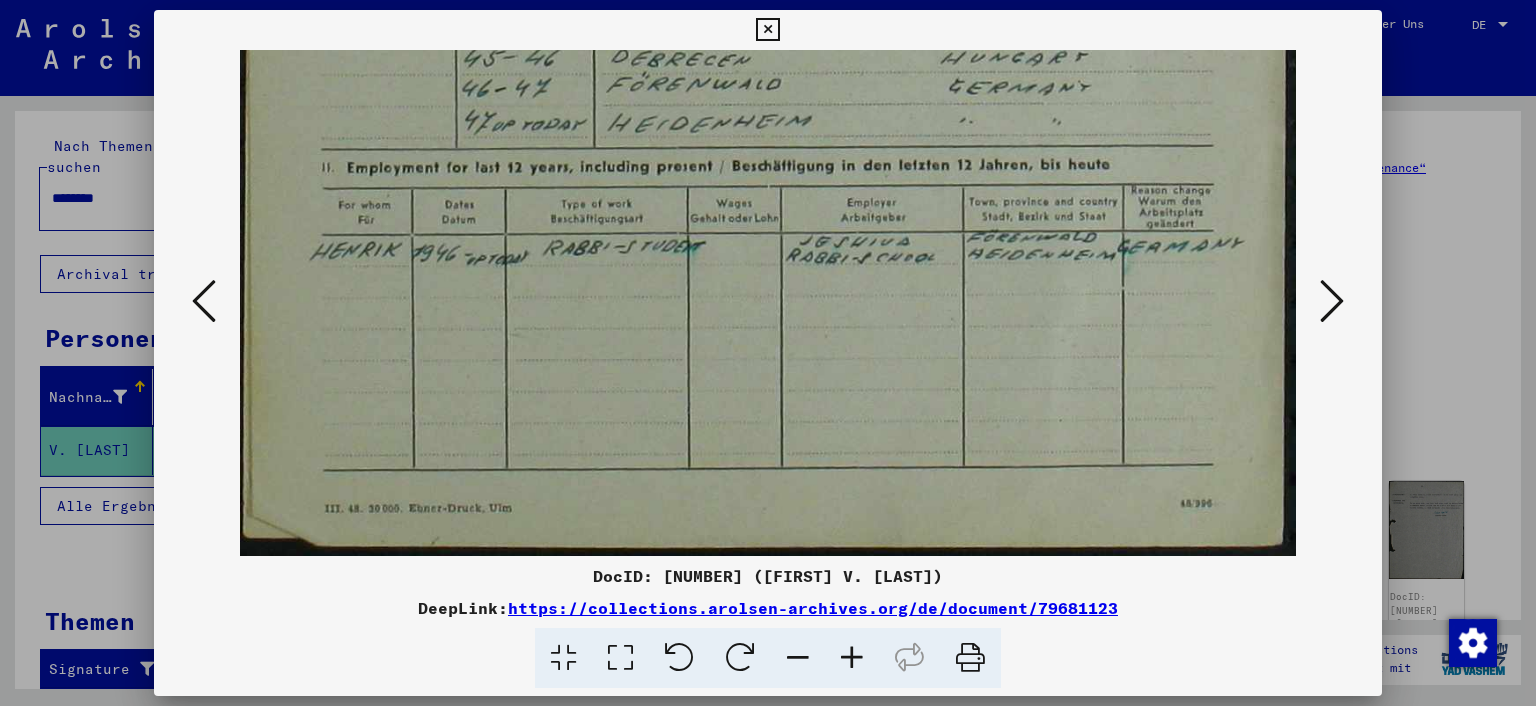 drag, startPoint x: 670, startPoint y: 357, endPoint x: 759, endPoint y: 122, distance: 251.28868 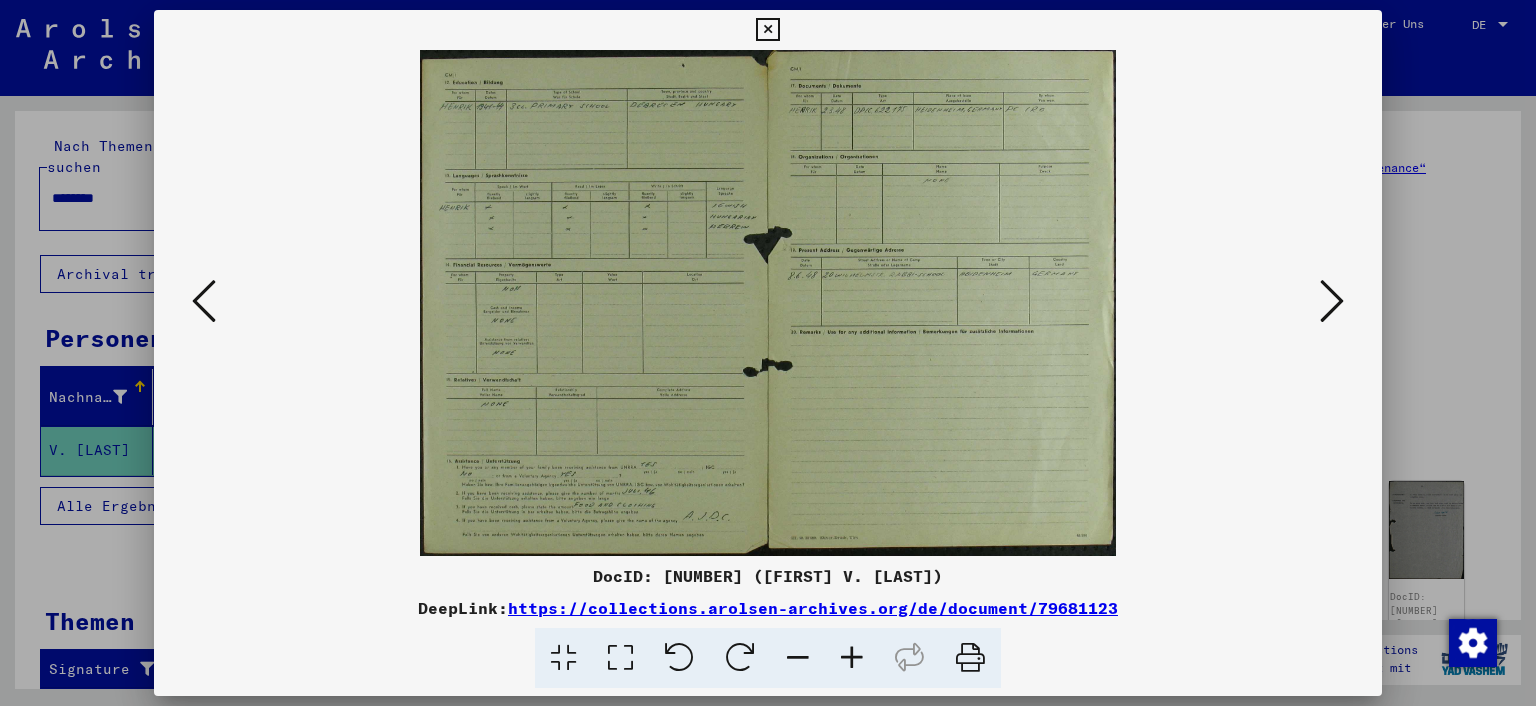 click at bounding box center (852, 658) 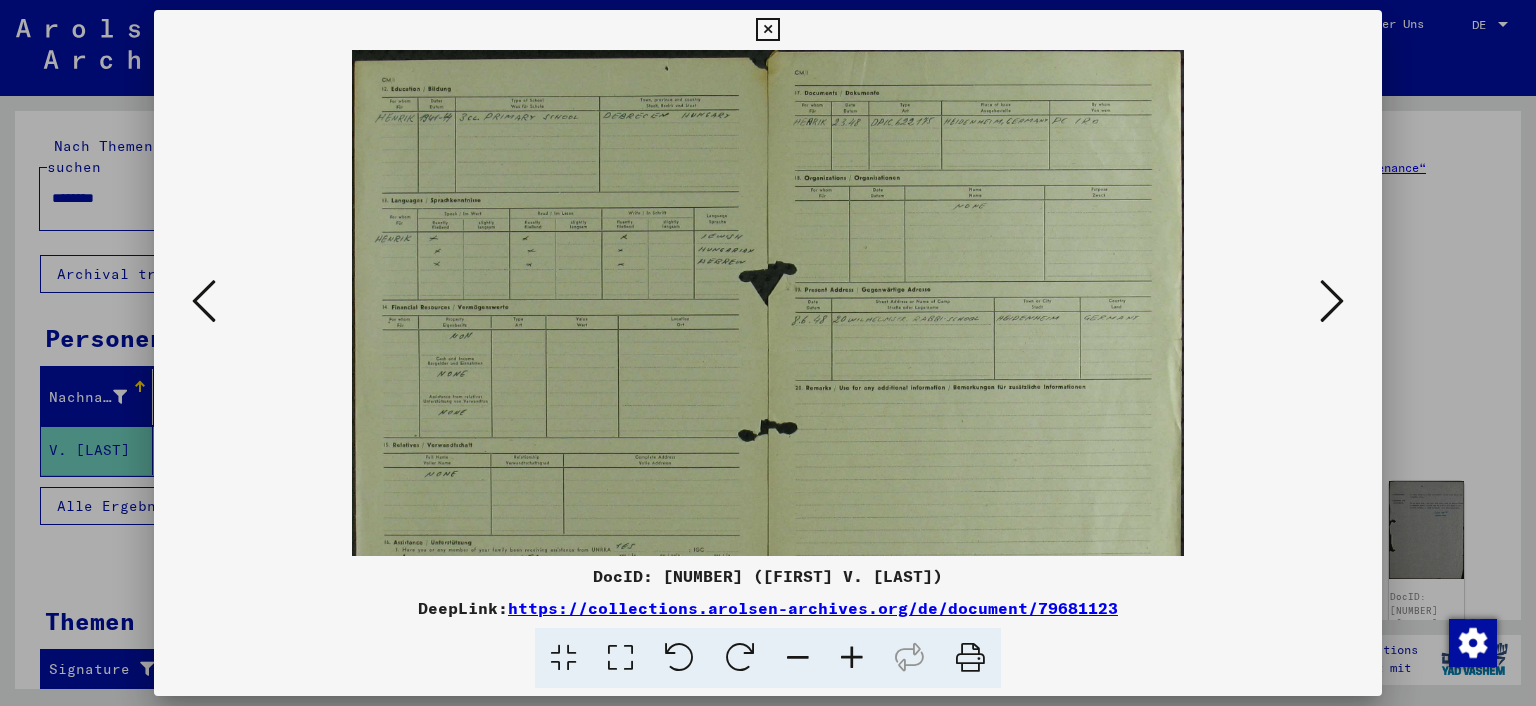 click at bounding box center [852, 658] 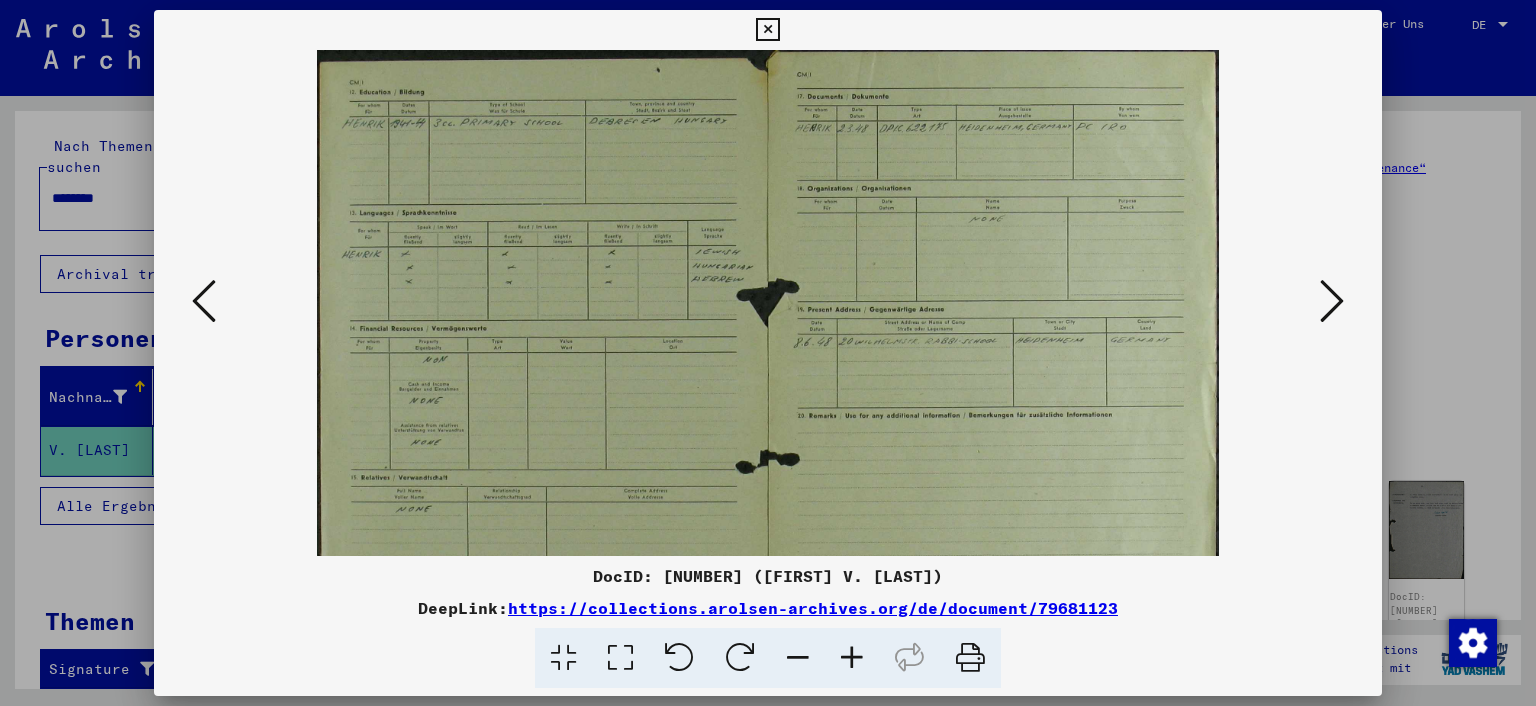 click at bounding box center [852, 658] 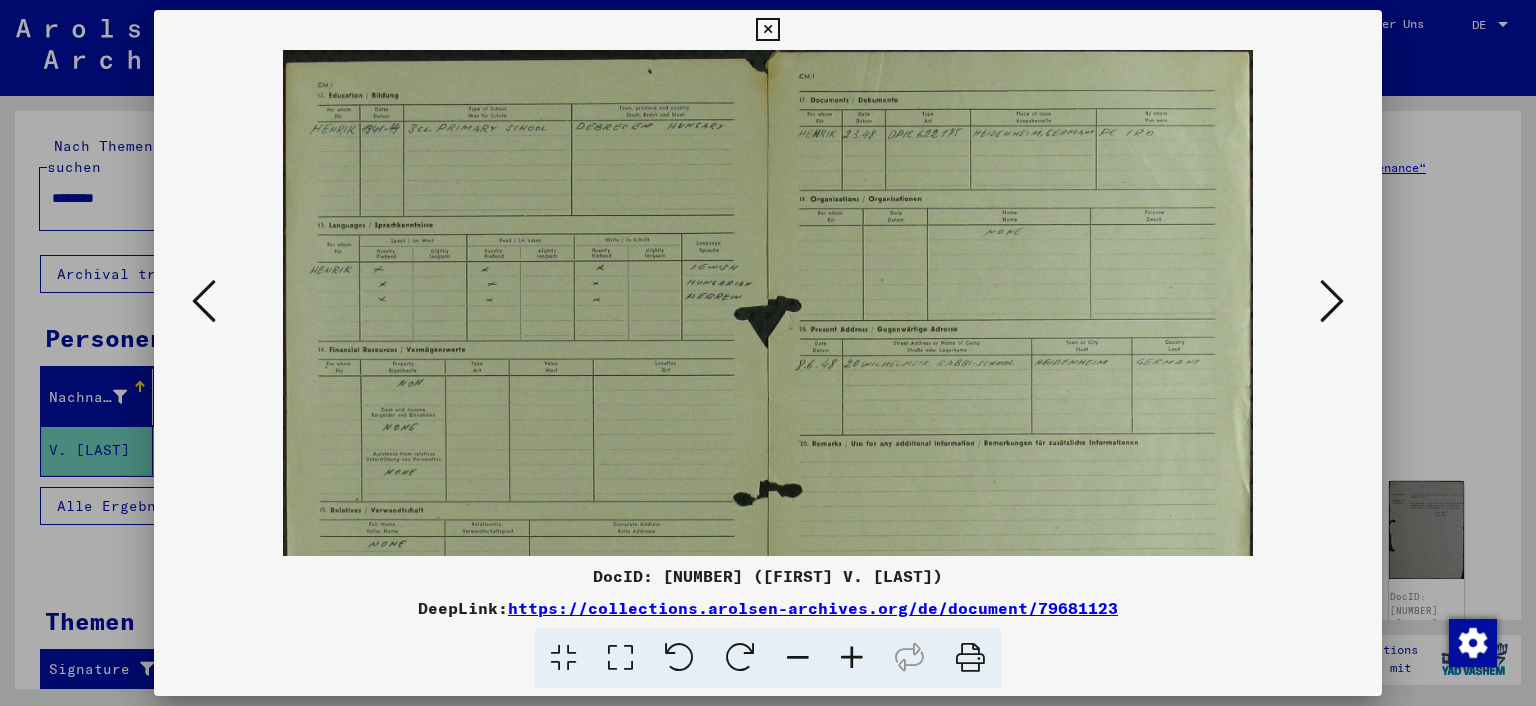 click at bounding box center (852, 658) 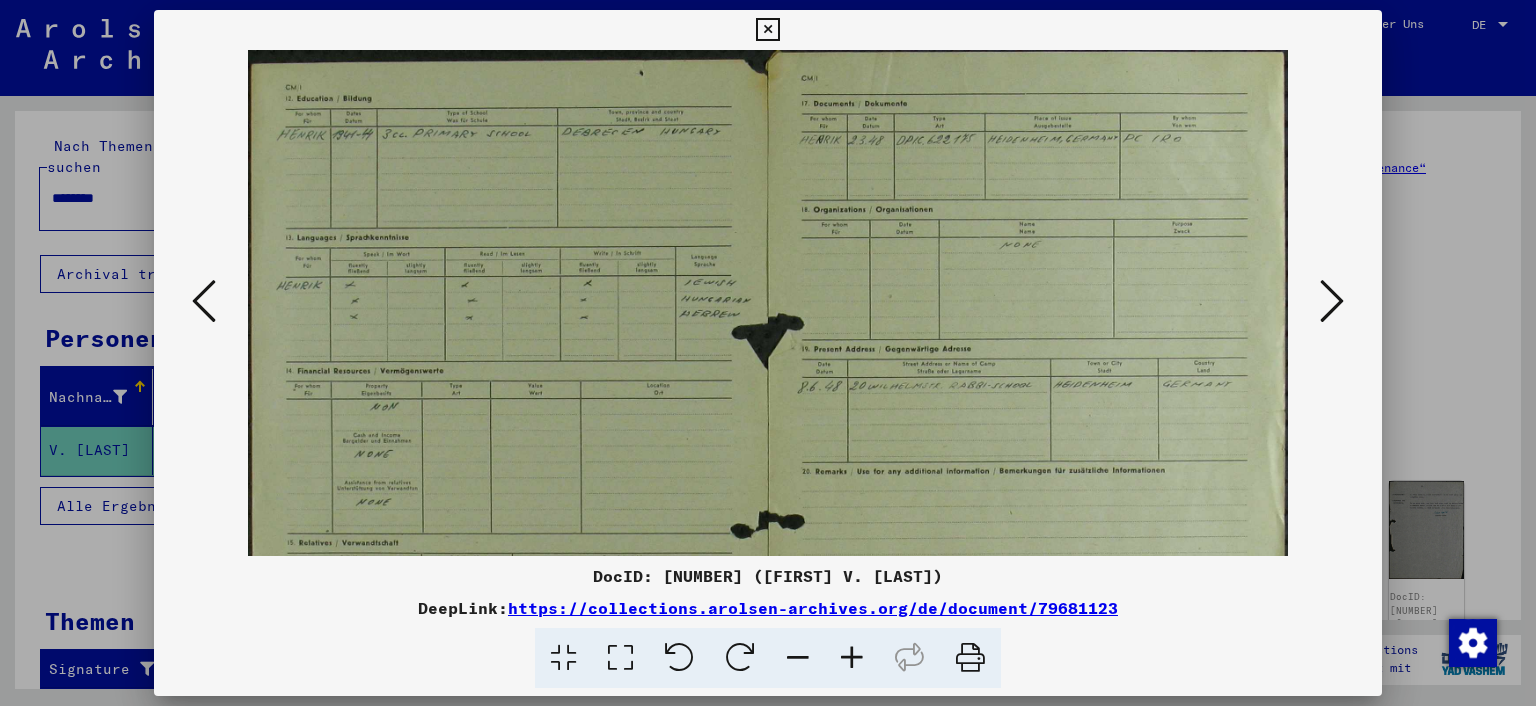 click at bounding box center [852, 658] 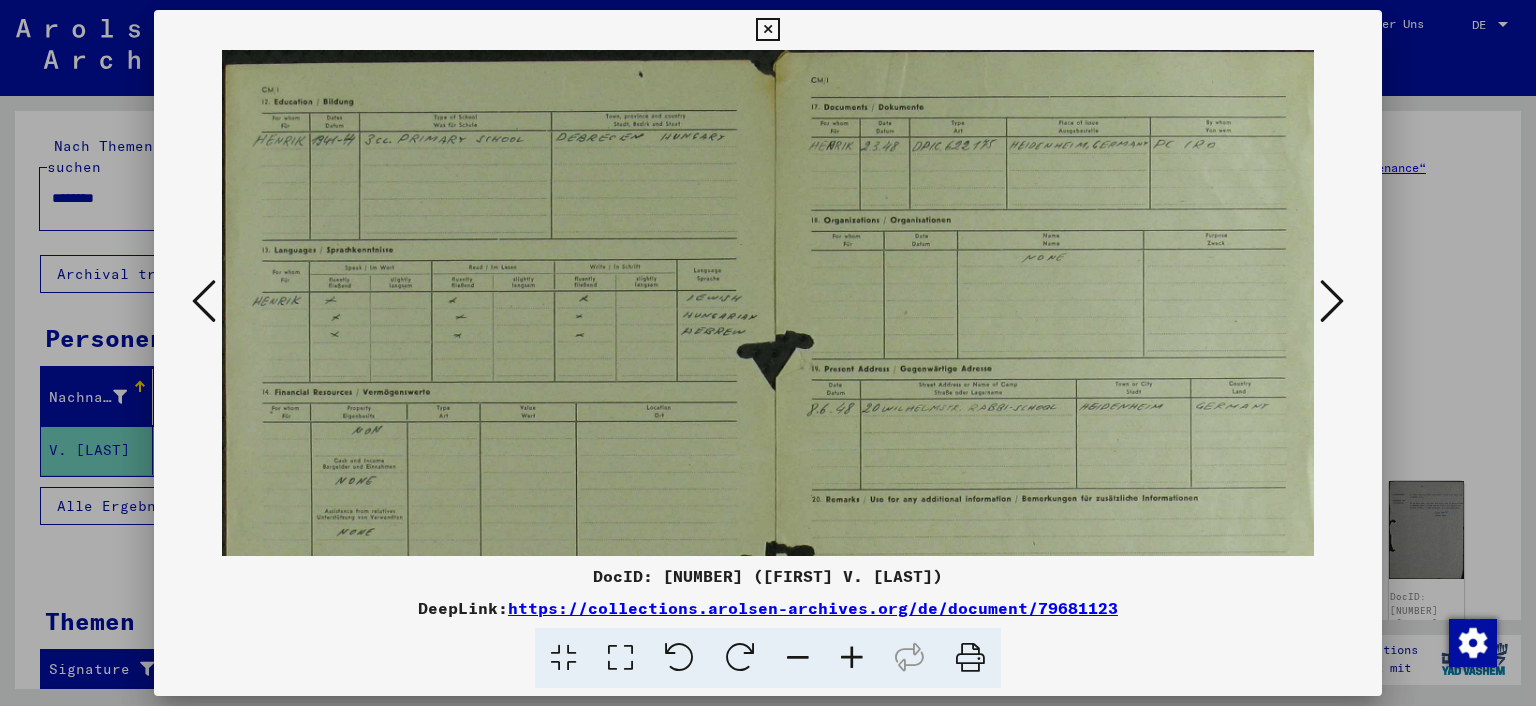 click at bounding box center [852, 658] 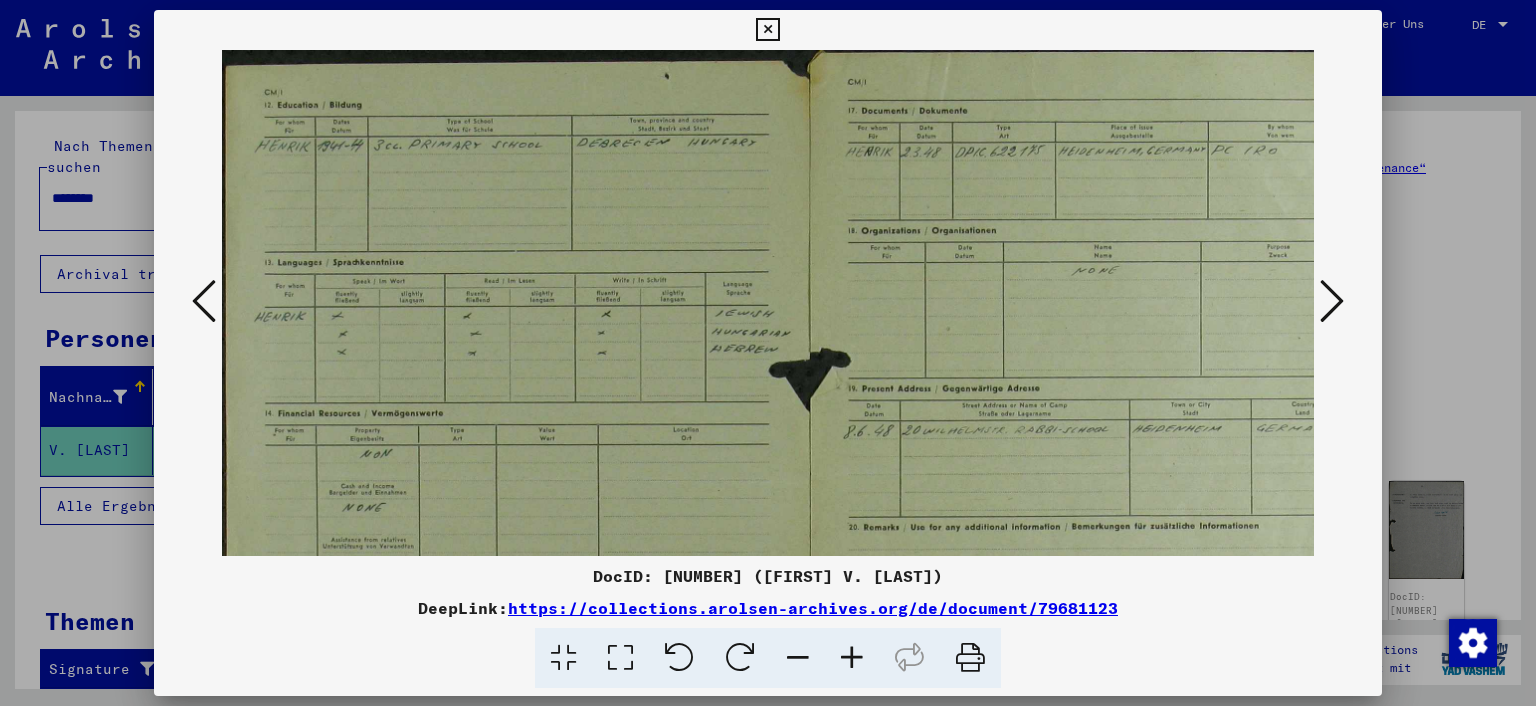 click at bounding box center [852, 658] 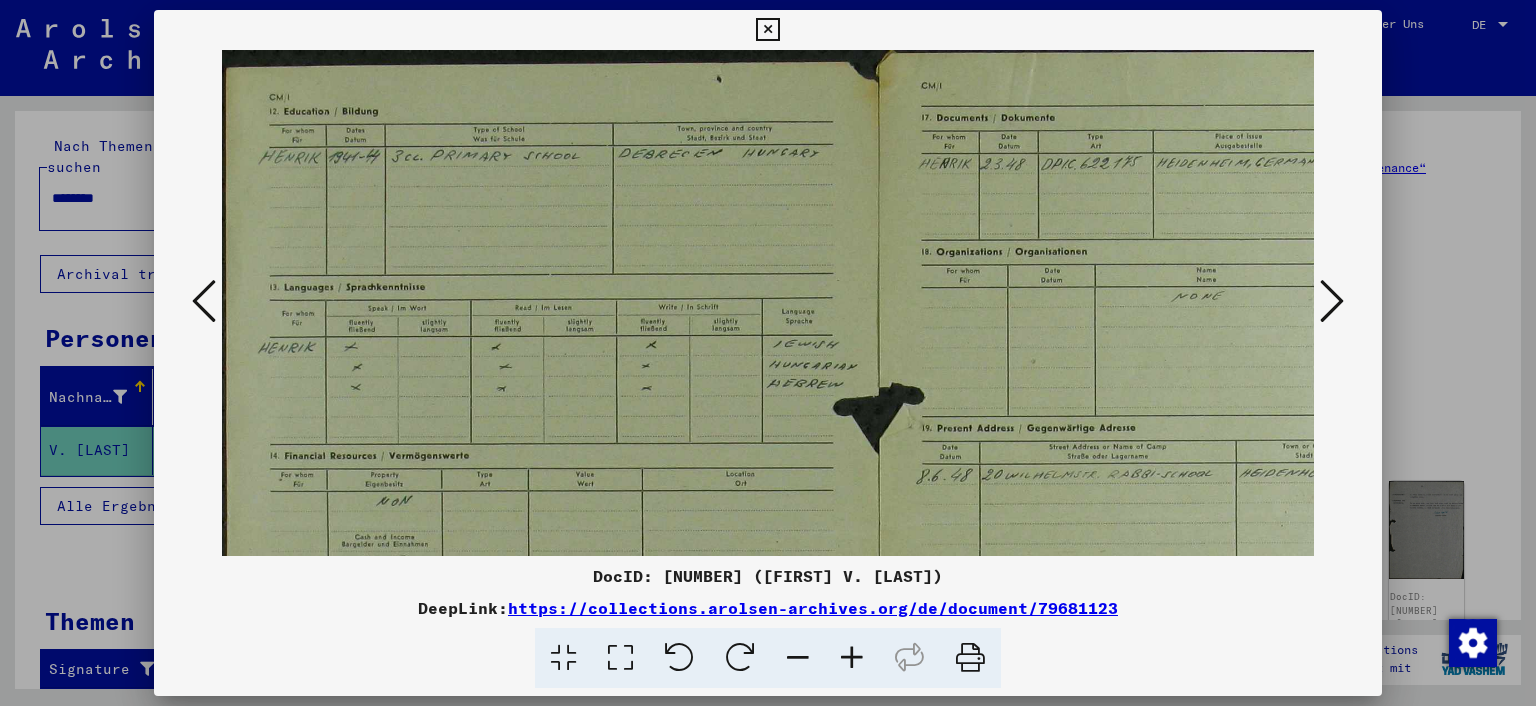 click at bounding box center [852, 658] 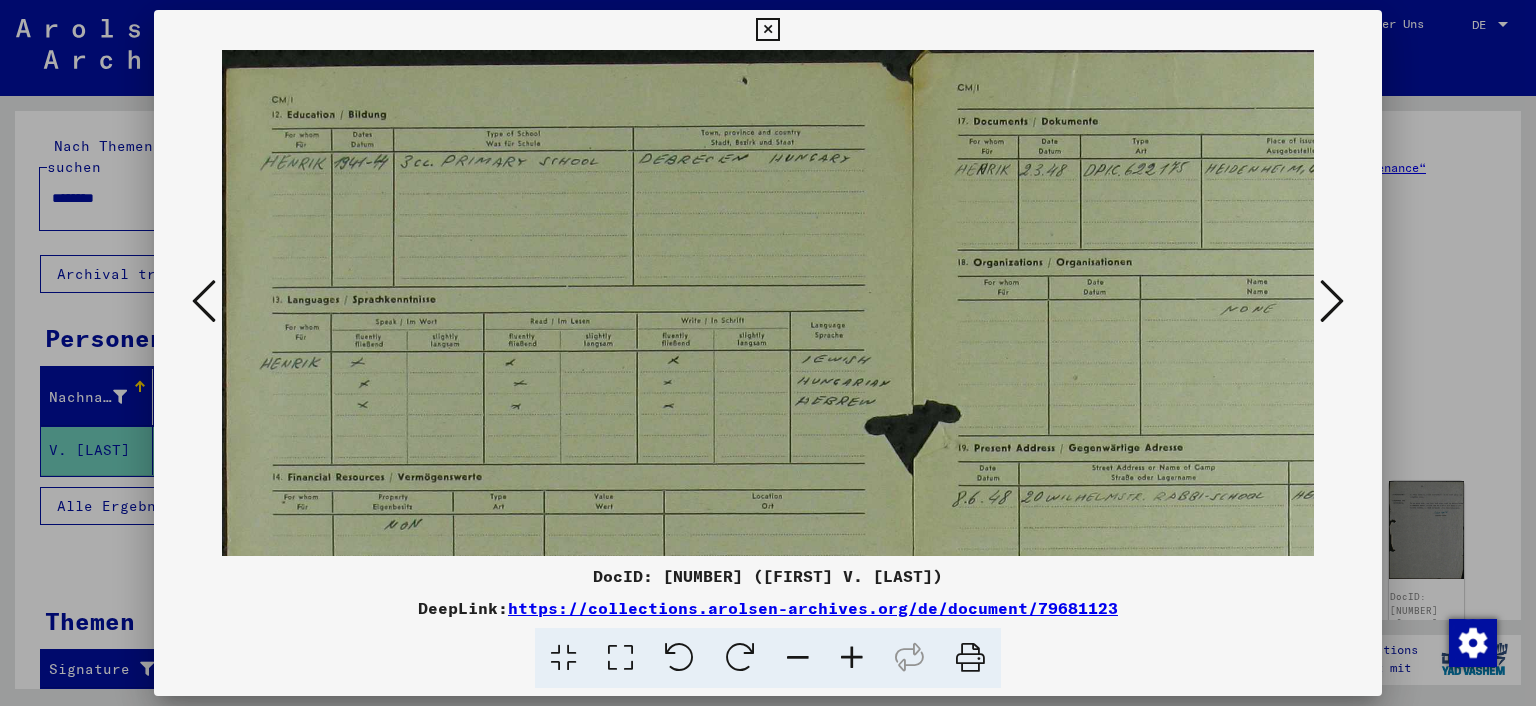 click at bounding box center [852, 658] 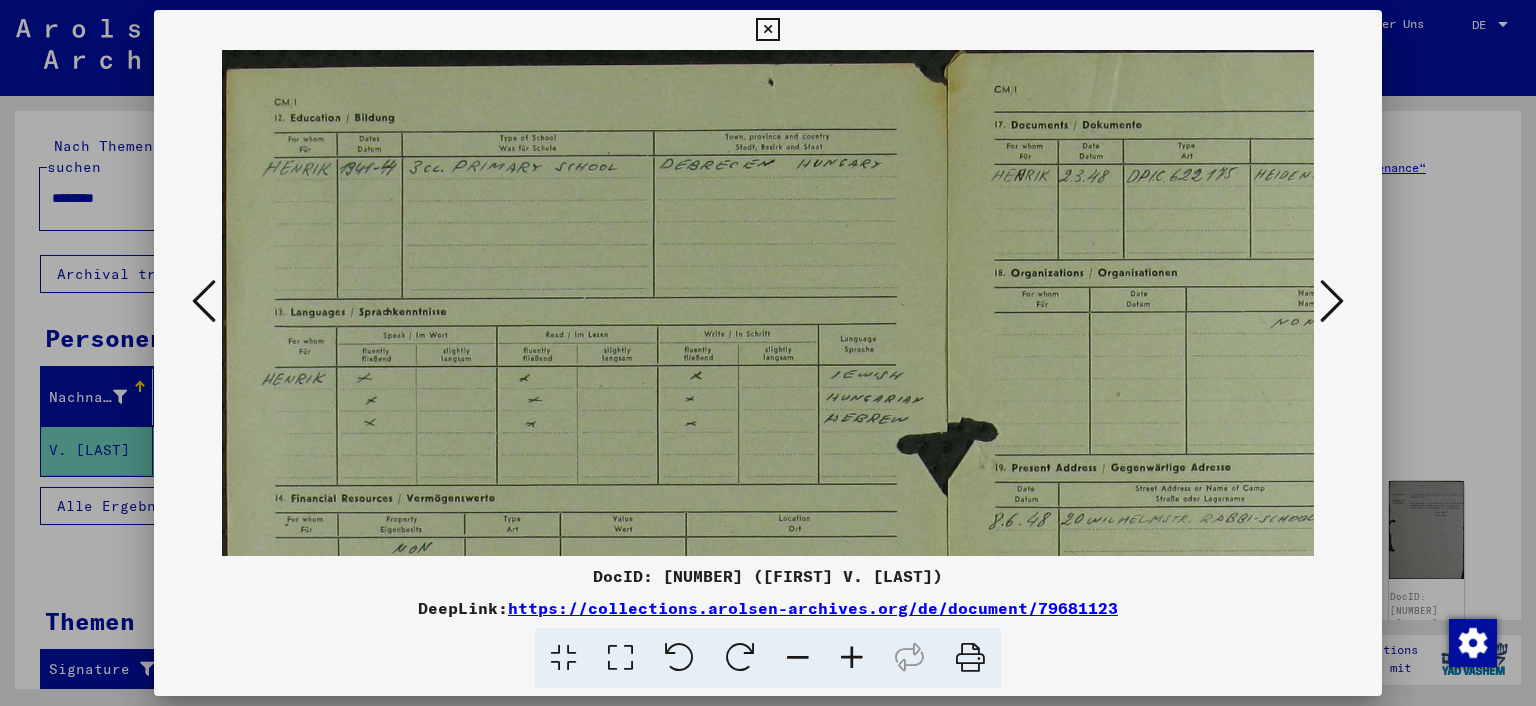 click at bounding box center (852, 658) 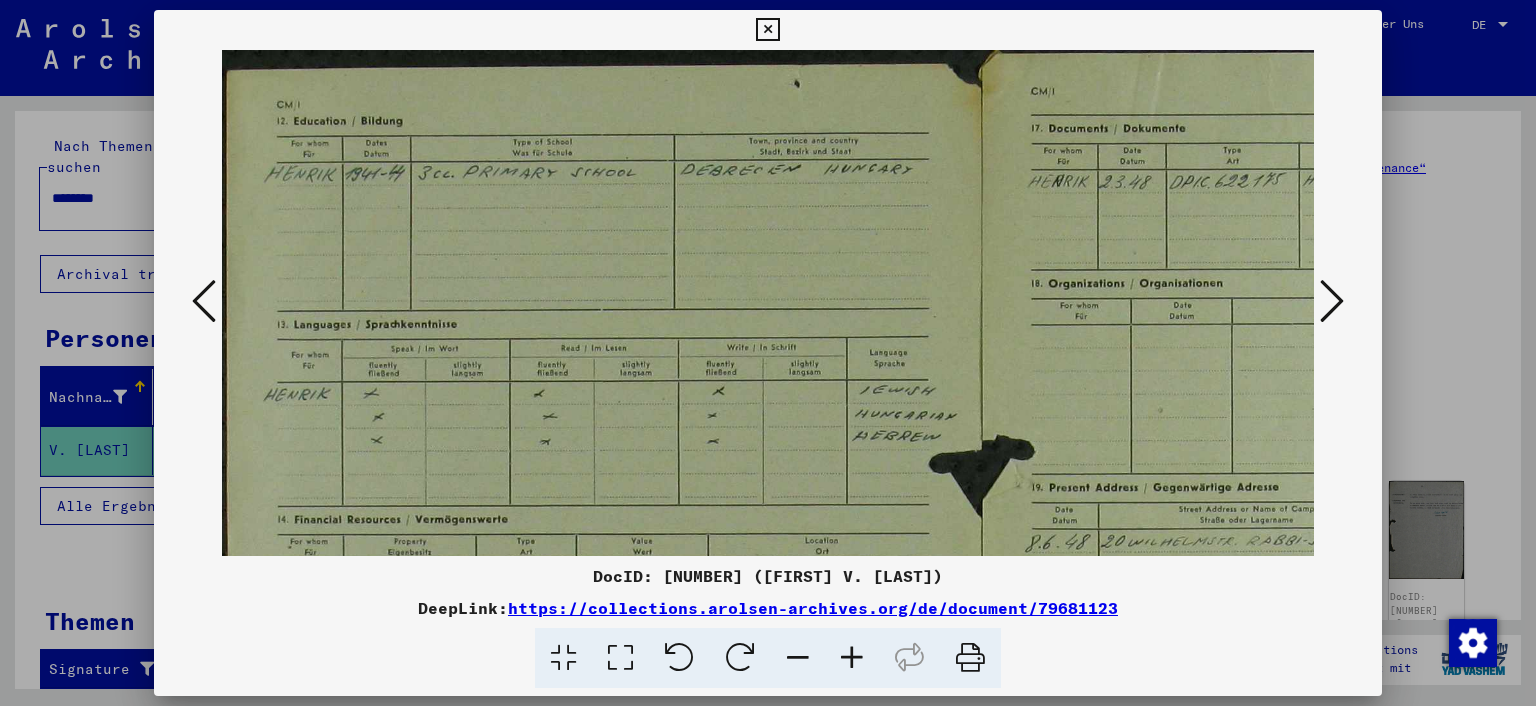 click at bounding box center [852, 658] 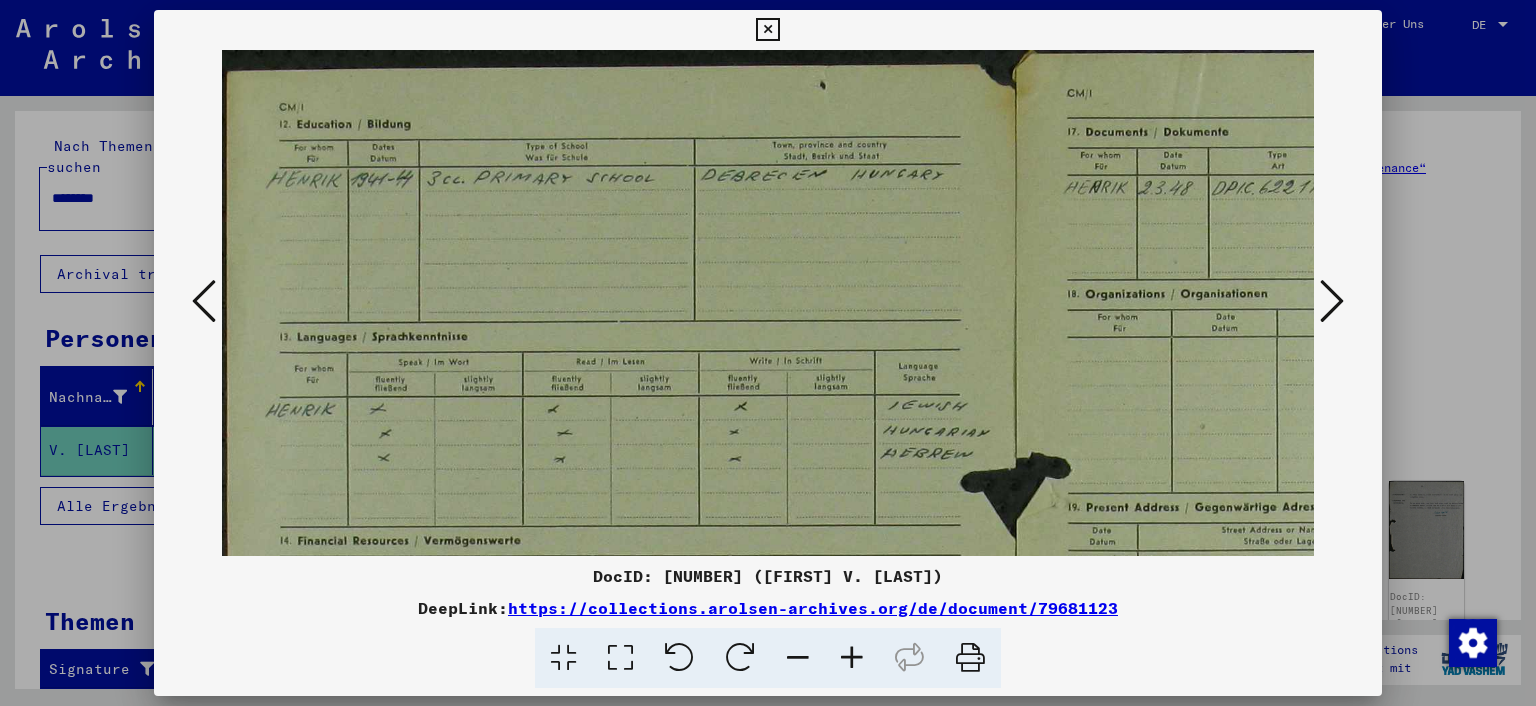 click at bounding box center (852, 658) 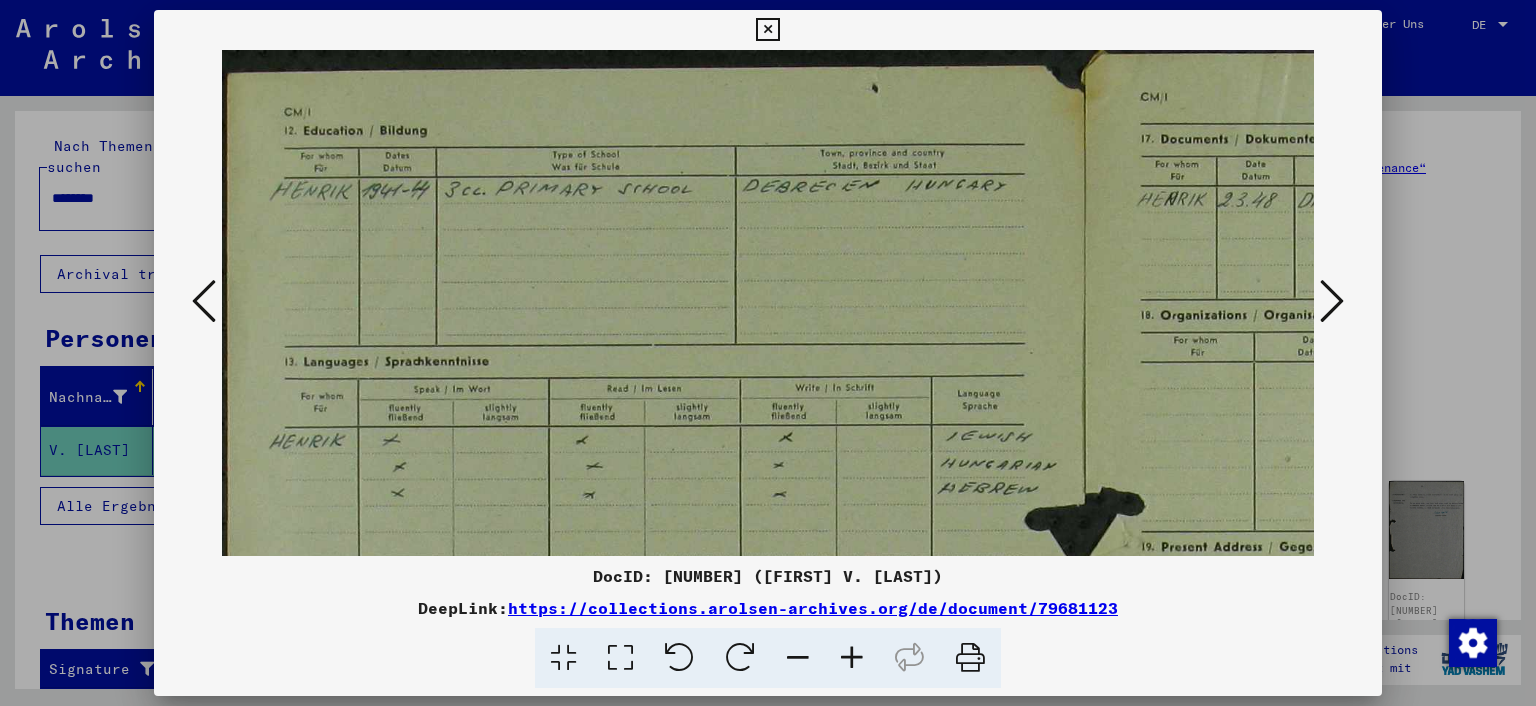 drag, startPoint x: 849, startPoint y: 650, endPoint x: 847, endPoint y: 636, distance: 14.142136 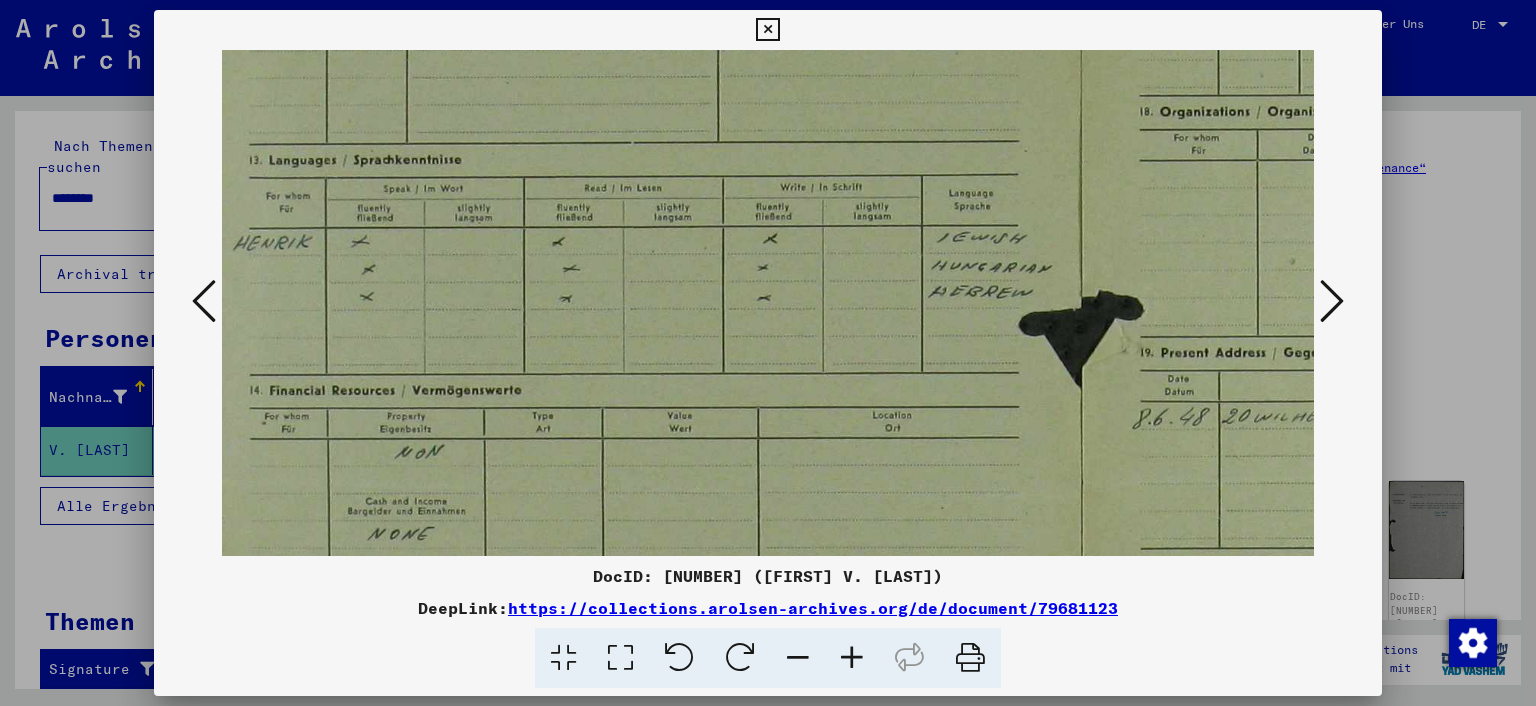 scroll, scrollTop: 216, scrollLeft: 36, axis: both 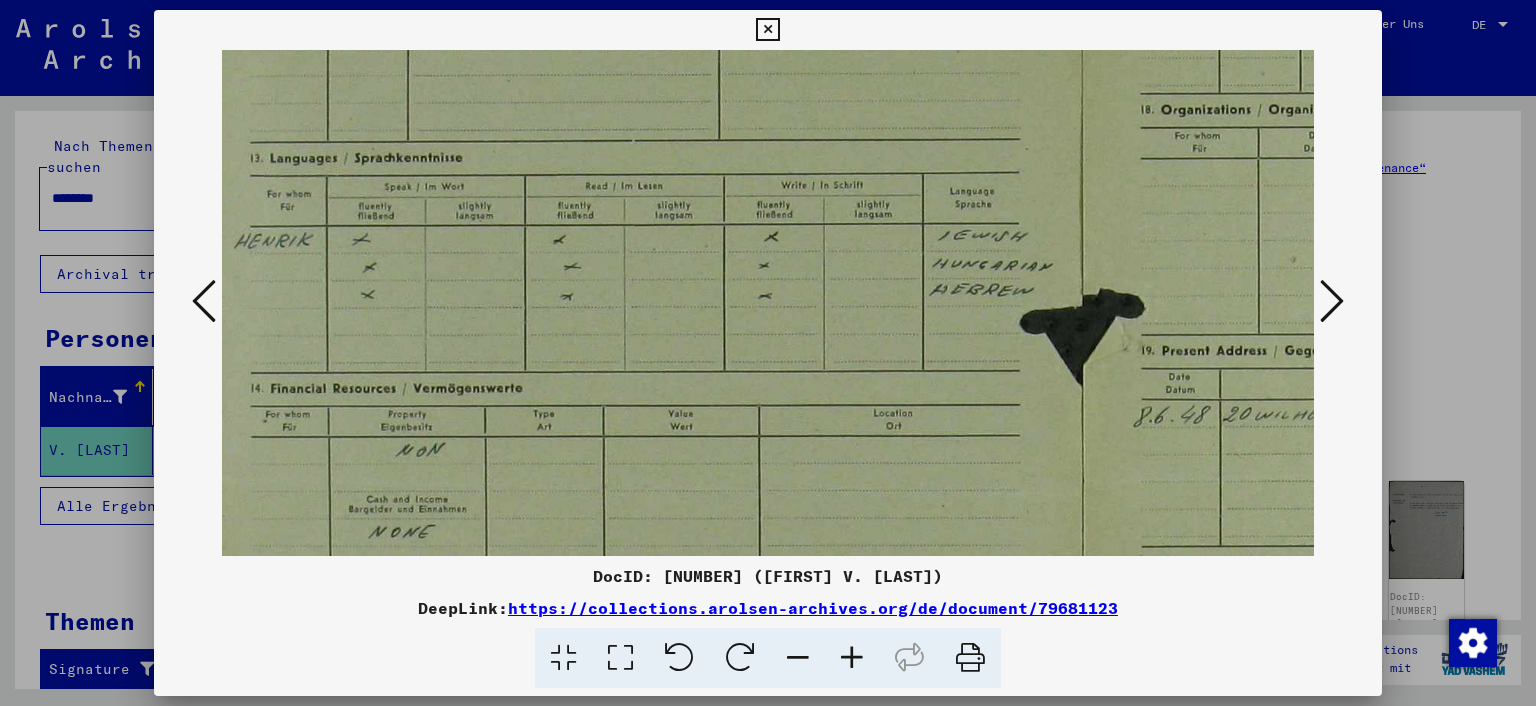 drag, startPoint x: 813, startPoint y: 419, endPoint x: 778, endPoint y: 204, distance: 217.83022 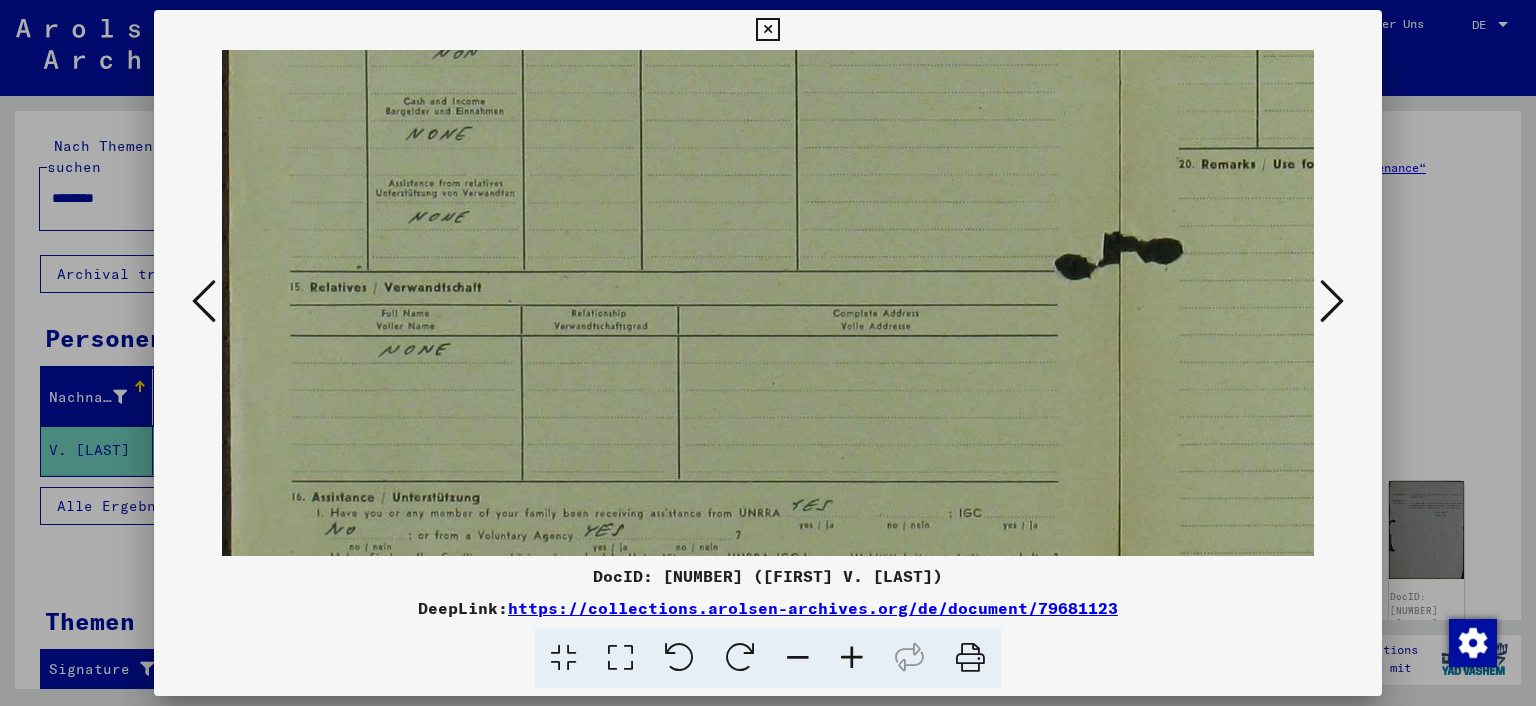 scroll, scrollTop: 654, scrollLeft: 0, axis: vertical 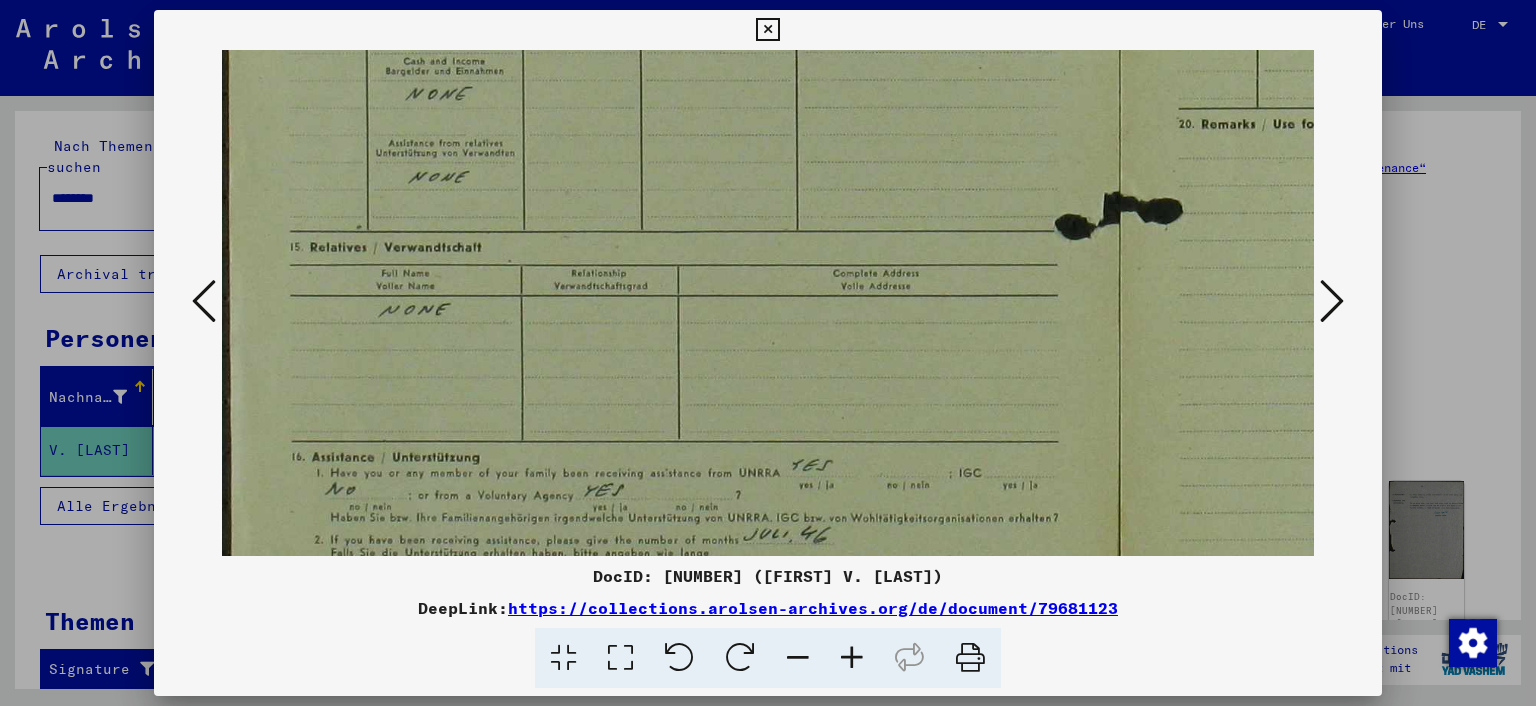 drag, startPoint x: 670, startPoint y: 421, endPoint x: 886, endPoint y: -10, distance: 482.09647 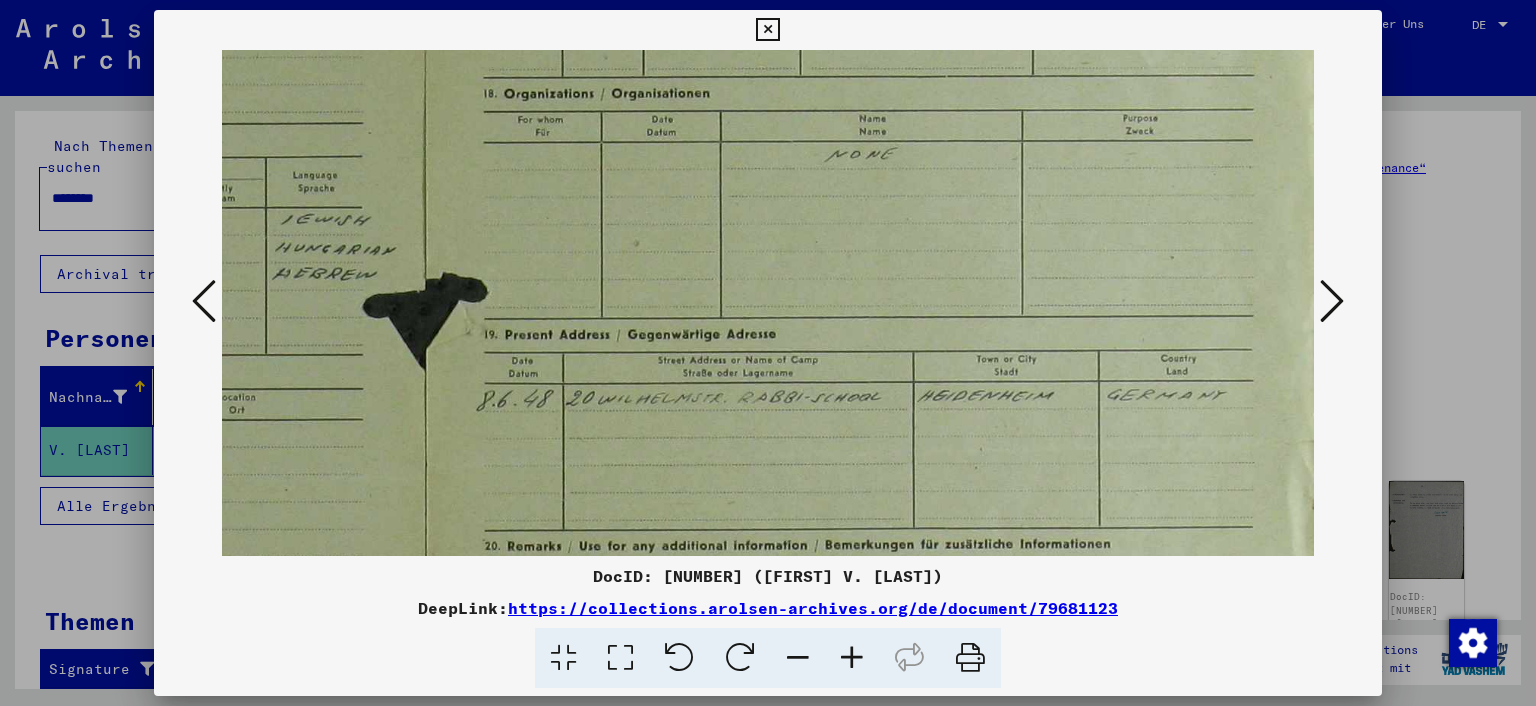 scroll, scrollTop: 211, scrollLeft: 694, axis: both 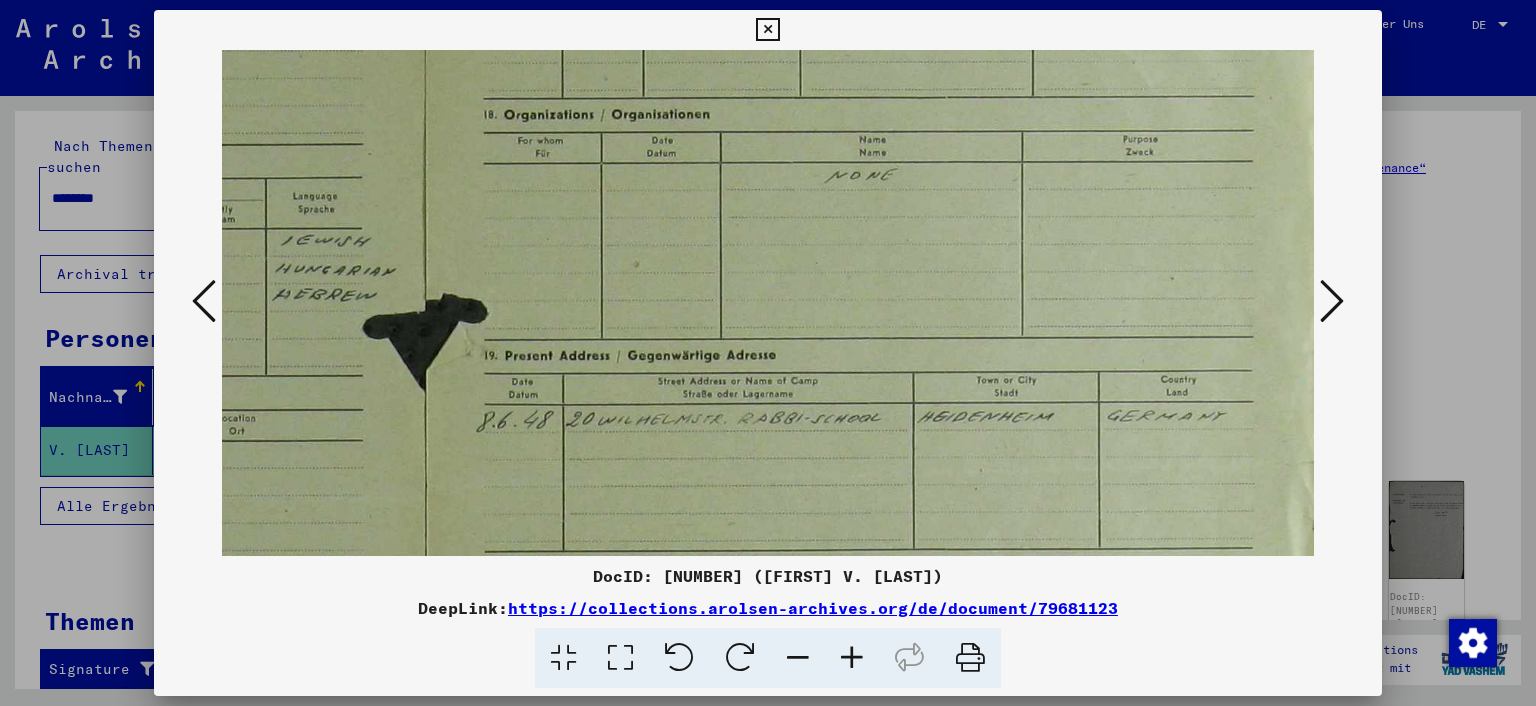 drag, startPoint x: 969, startPoint y: 429, endPoint x: 81, endPoint y: 671, distance: 920.3847 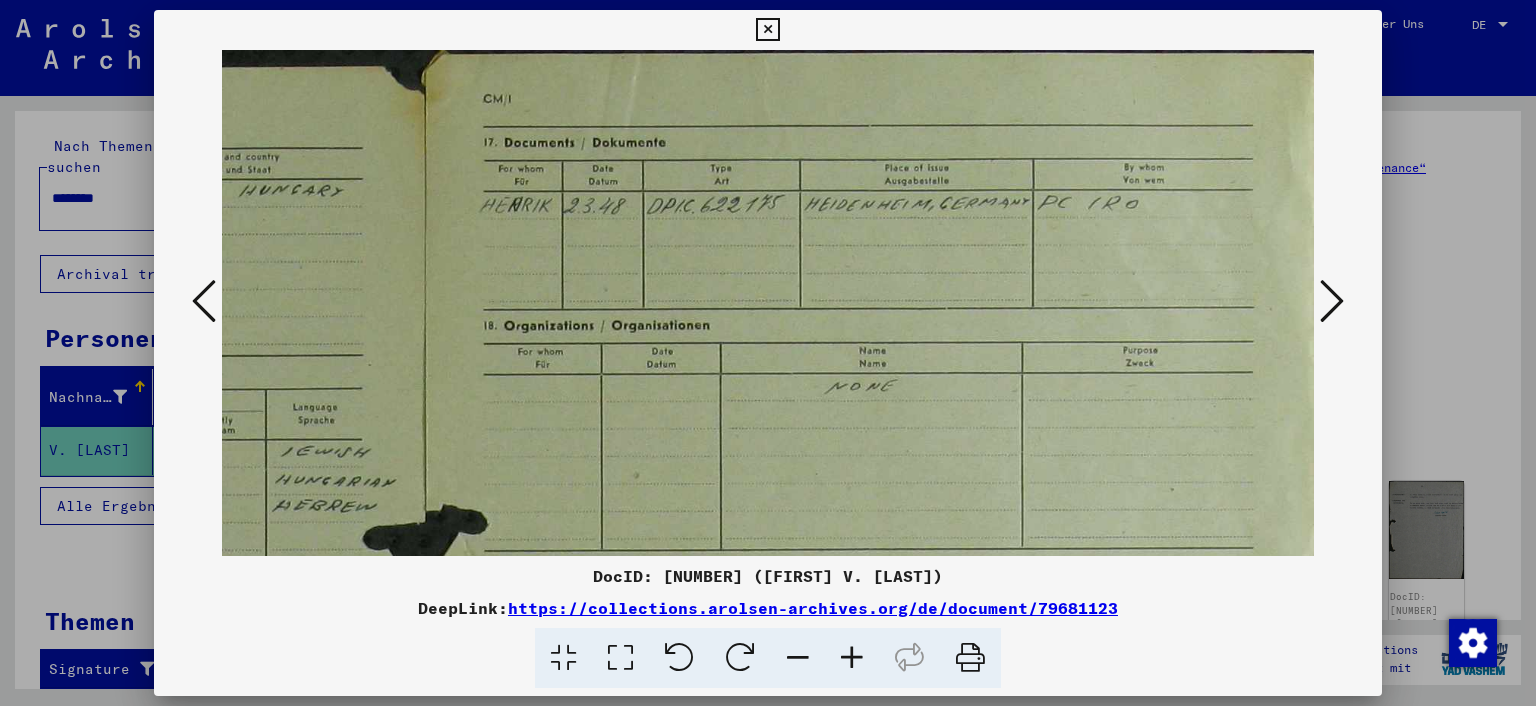 drag, startPoint x: 740, startPoint y: 304, endPoint x: 721, endPoint y: 541, distance: 237.76038 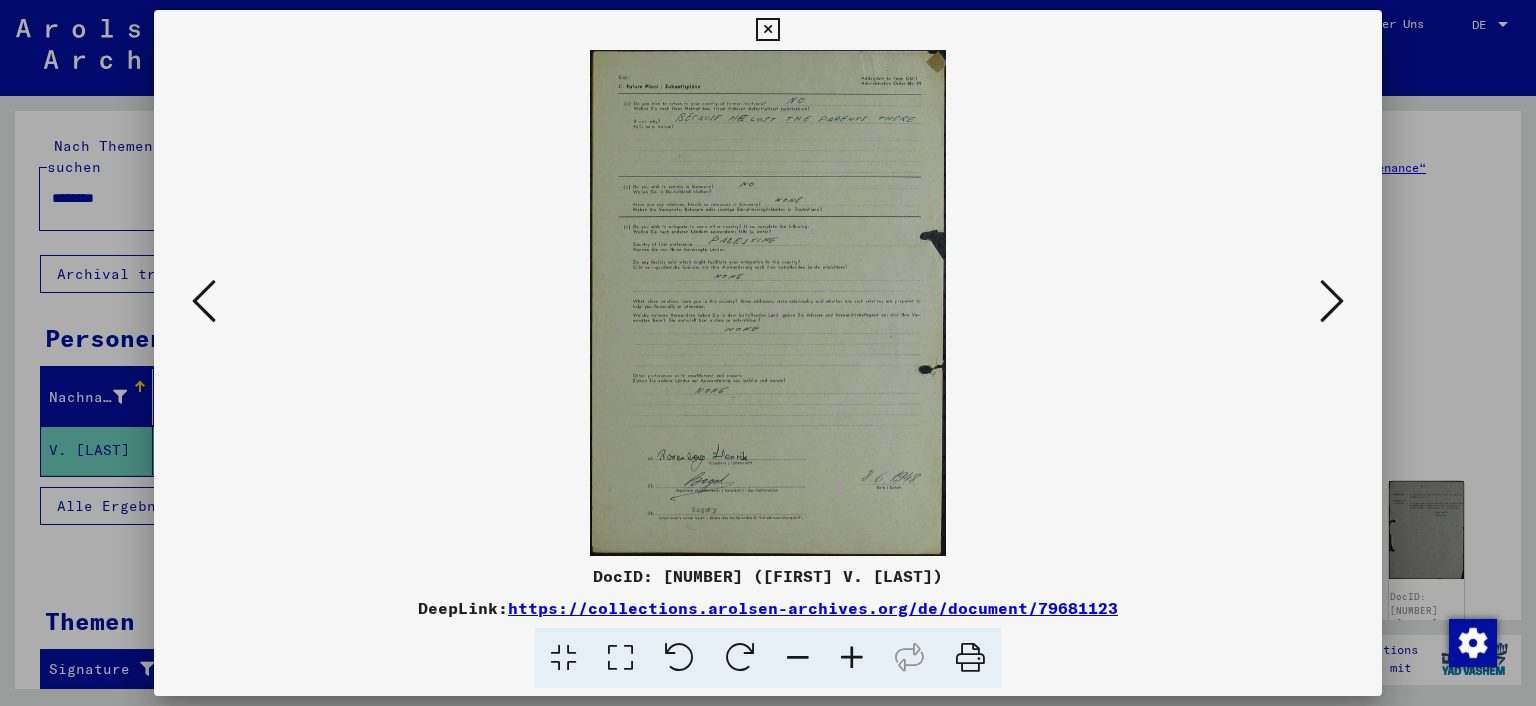 click at bounding box center [852, 658] 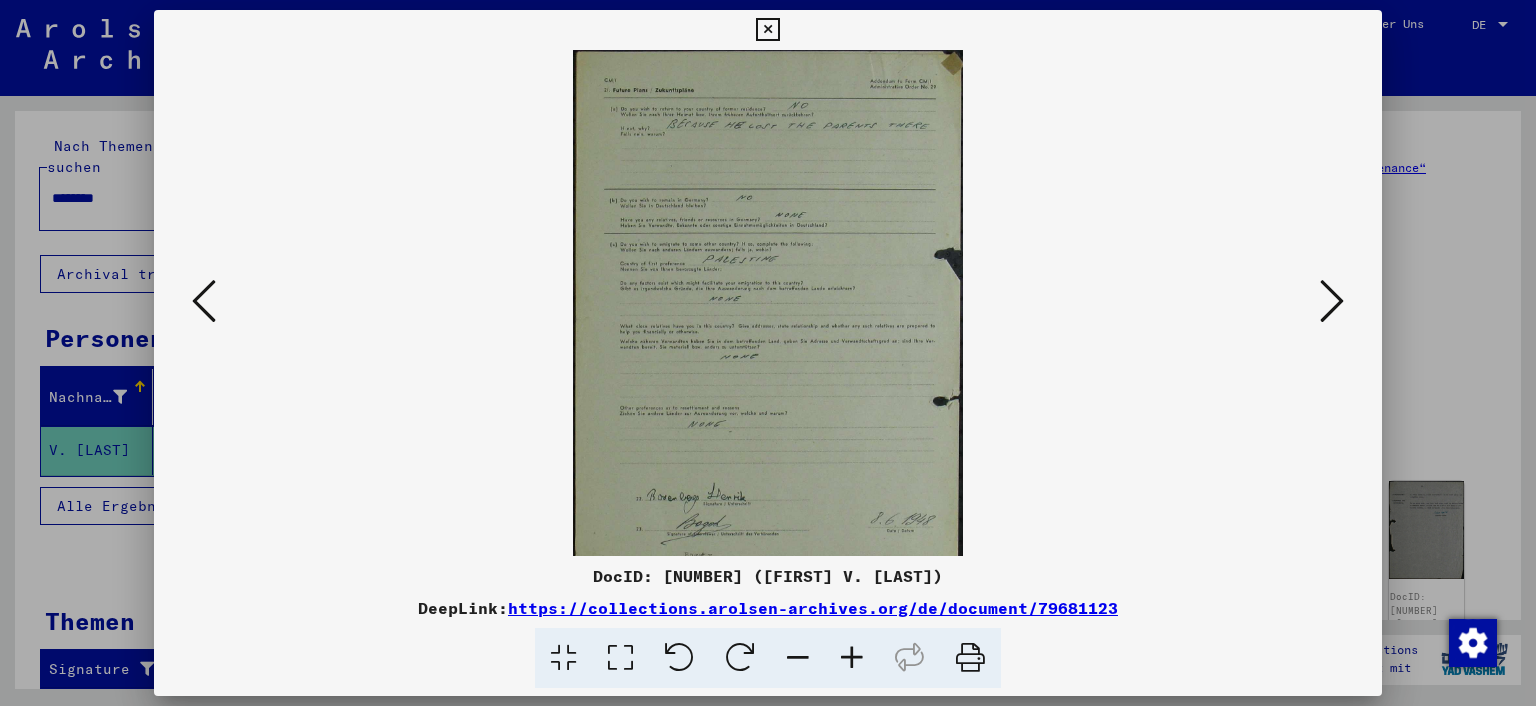 click at bounding box center [852, 658] 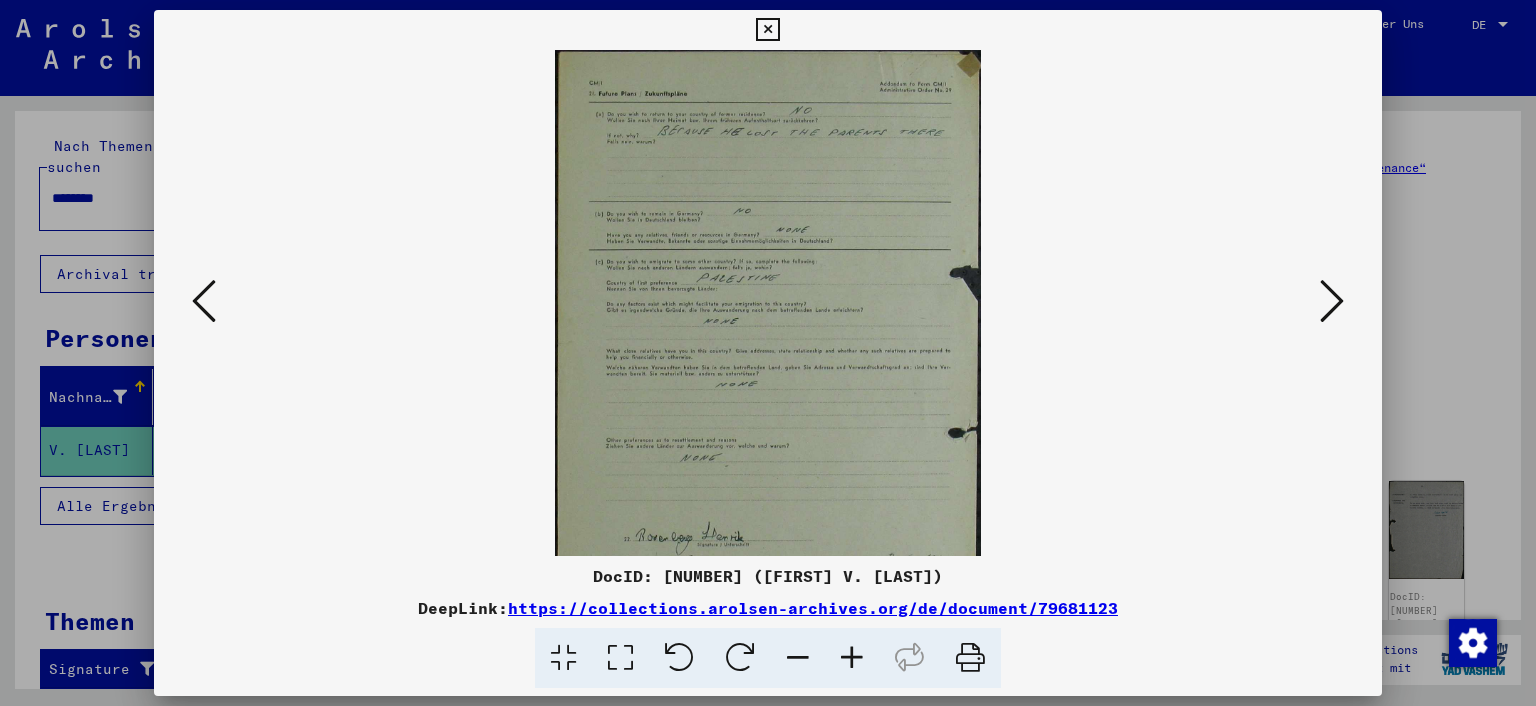click at bounding box center [852, 658] 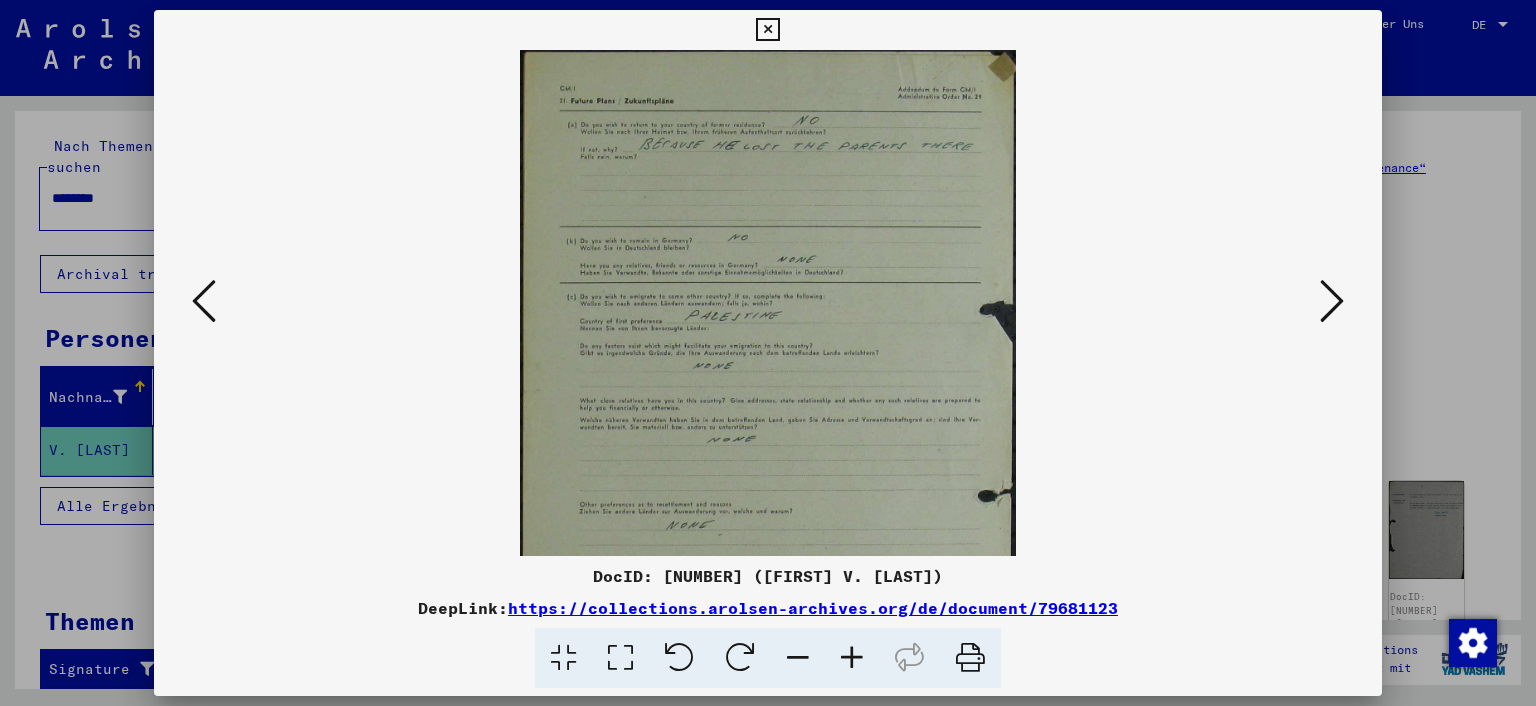 click at bounding box center [852, 658] 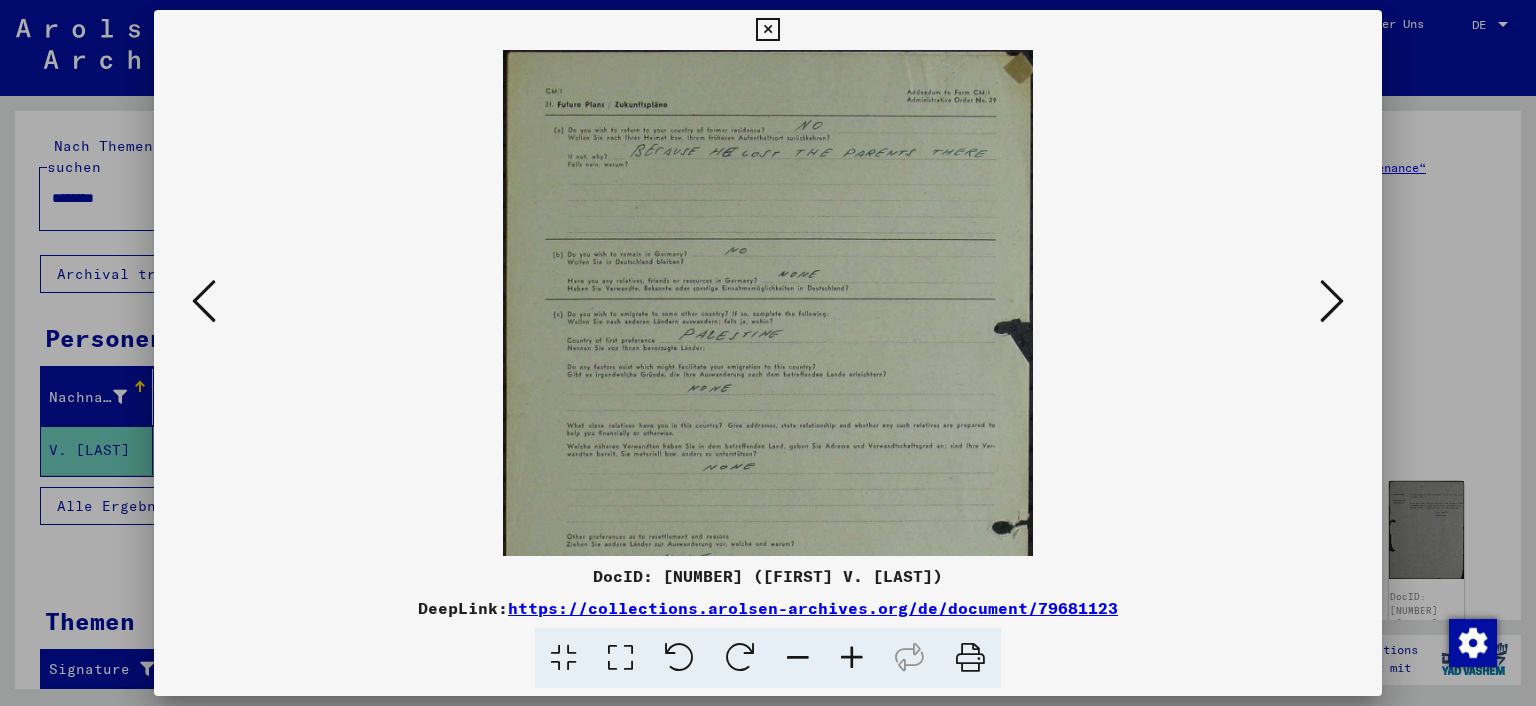 click at bounding box center [852, 658] 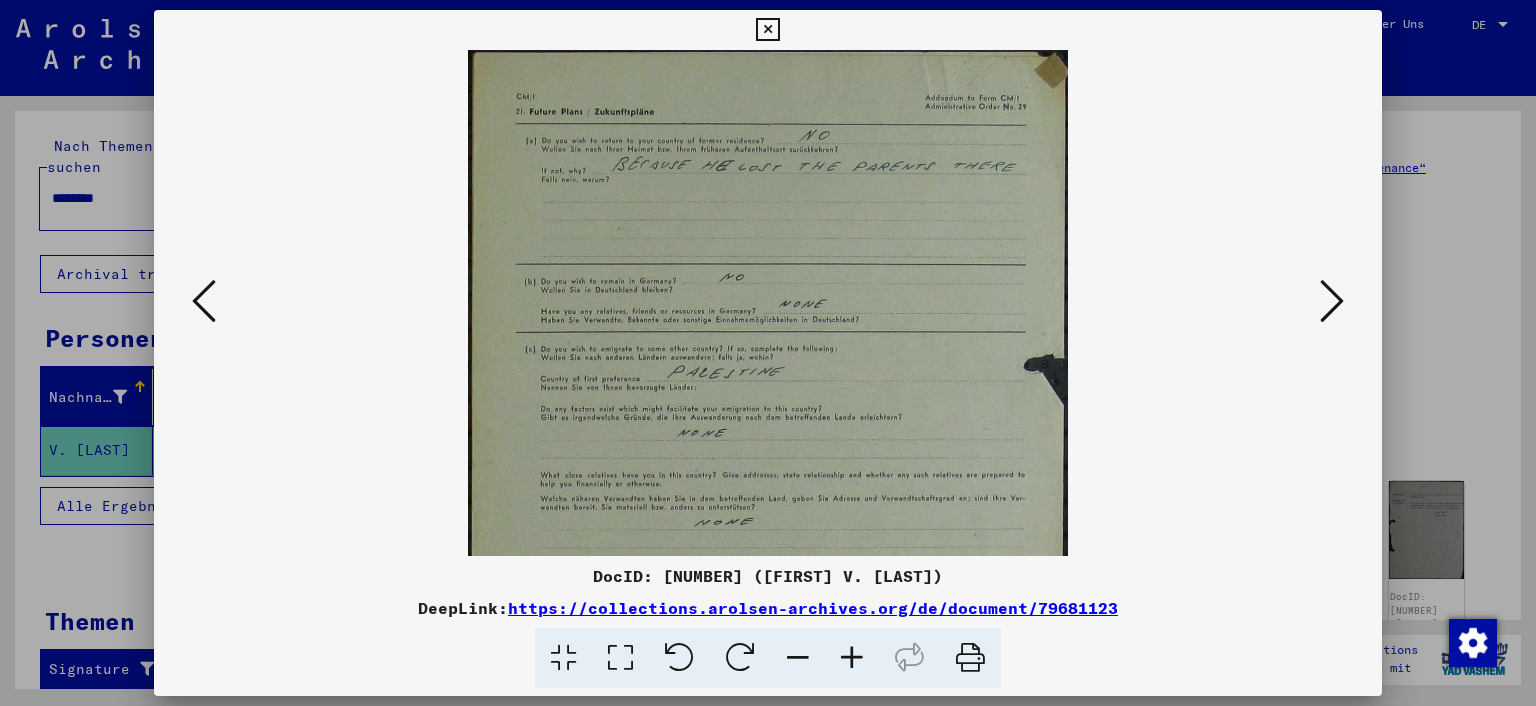 click at bounding box center (852, 658) 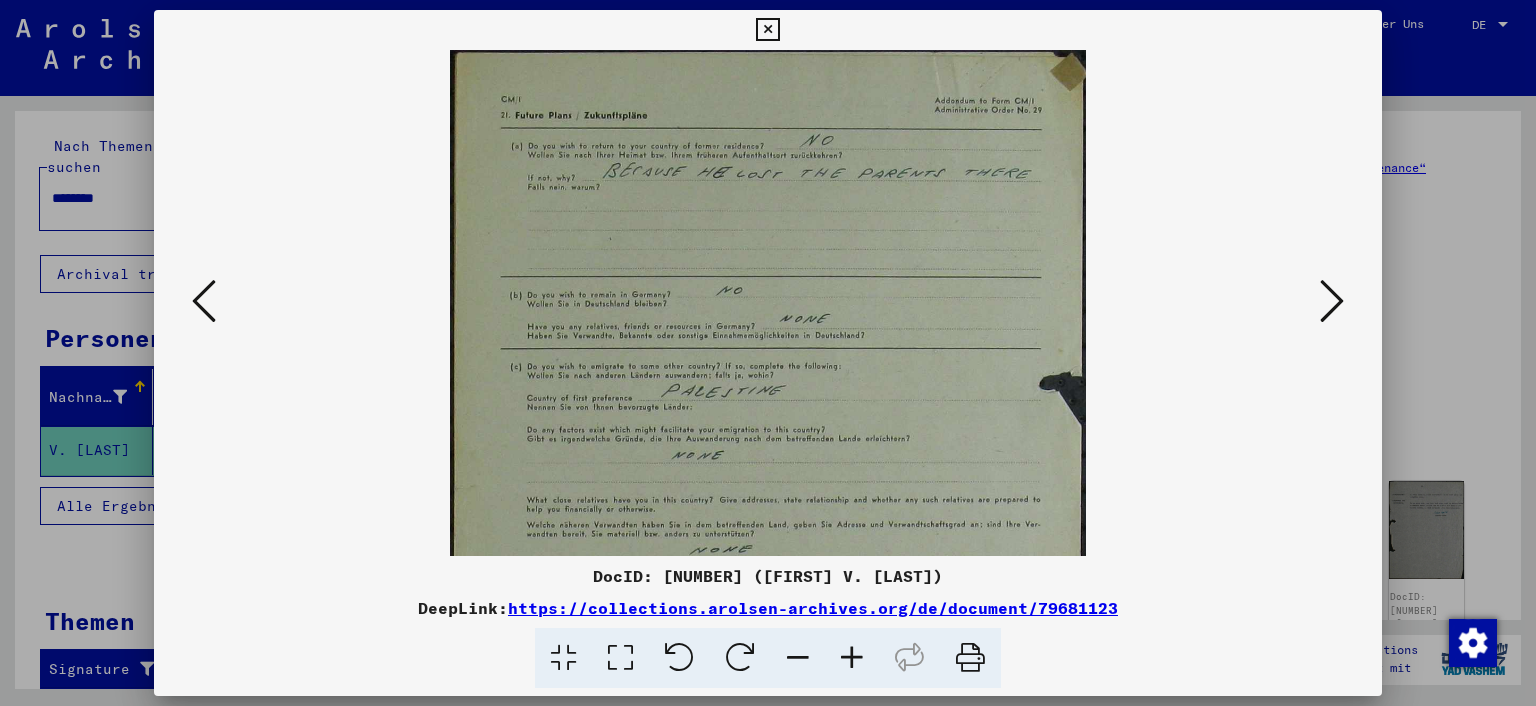 click at bounding box center [852, 658] 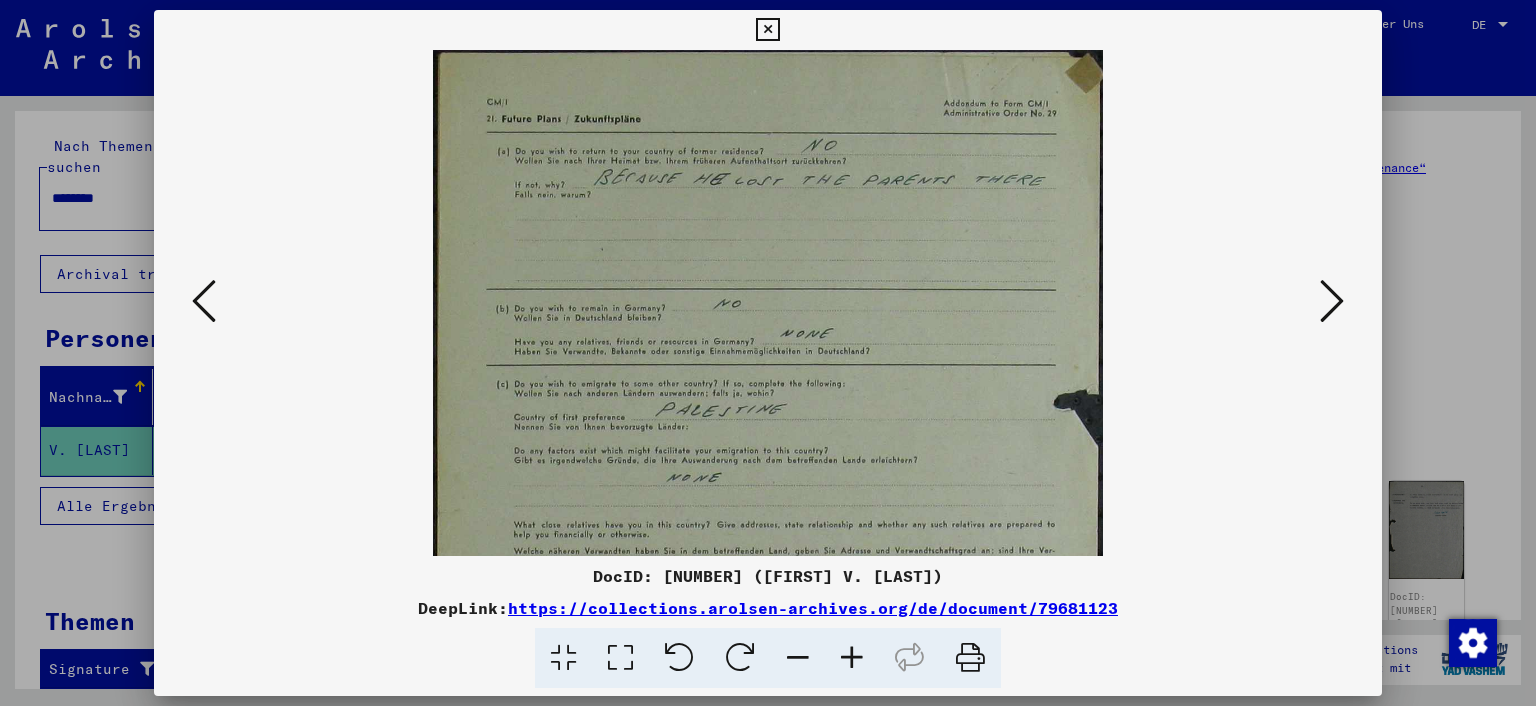 click at bounding box center [852, 658] 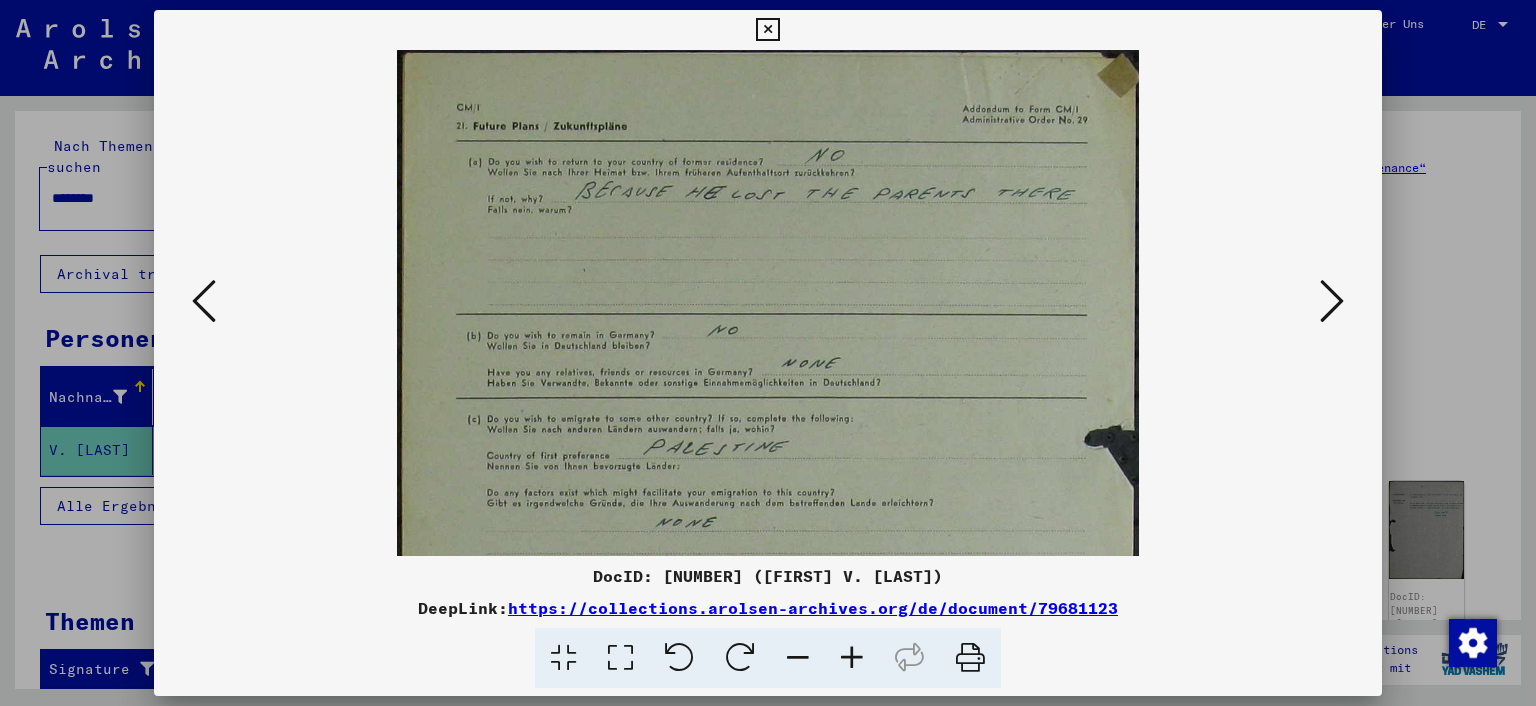 click at bounding box center [852, 658] 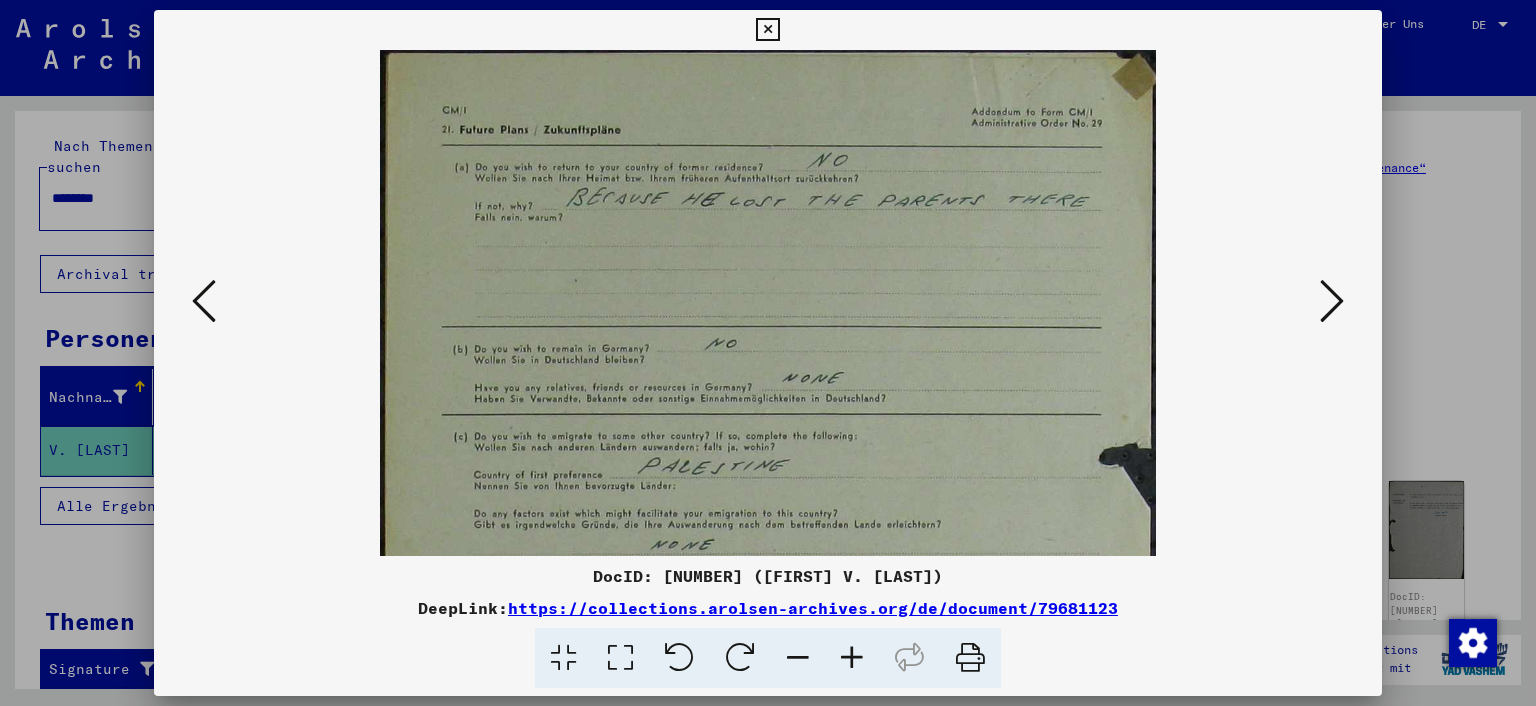 click at bounding box center [852, 658] 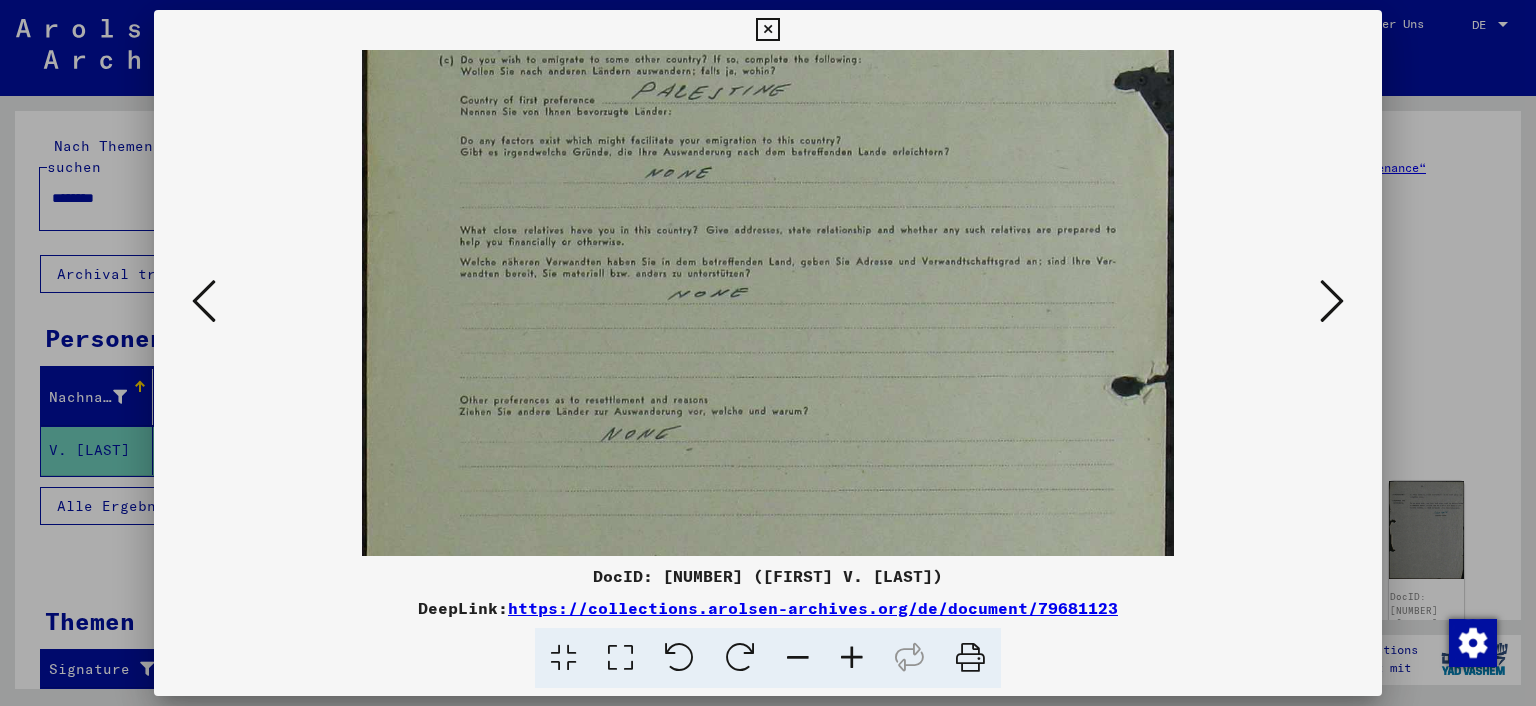 scroll, scrollTop: 392, scrollLeft: 0, axis: vertical 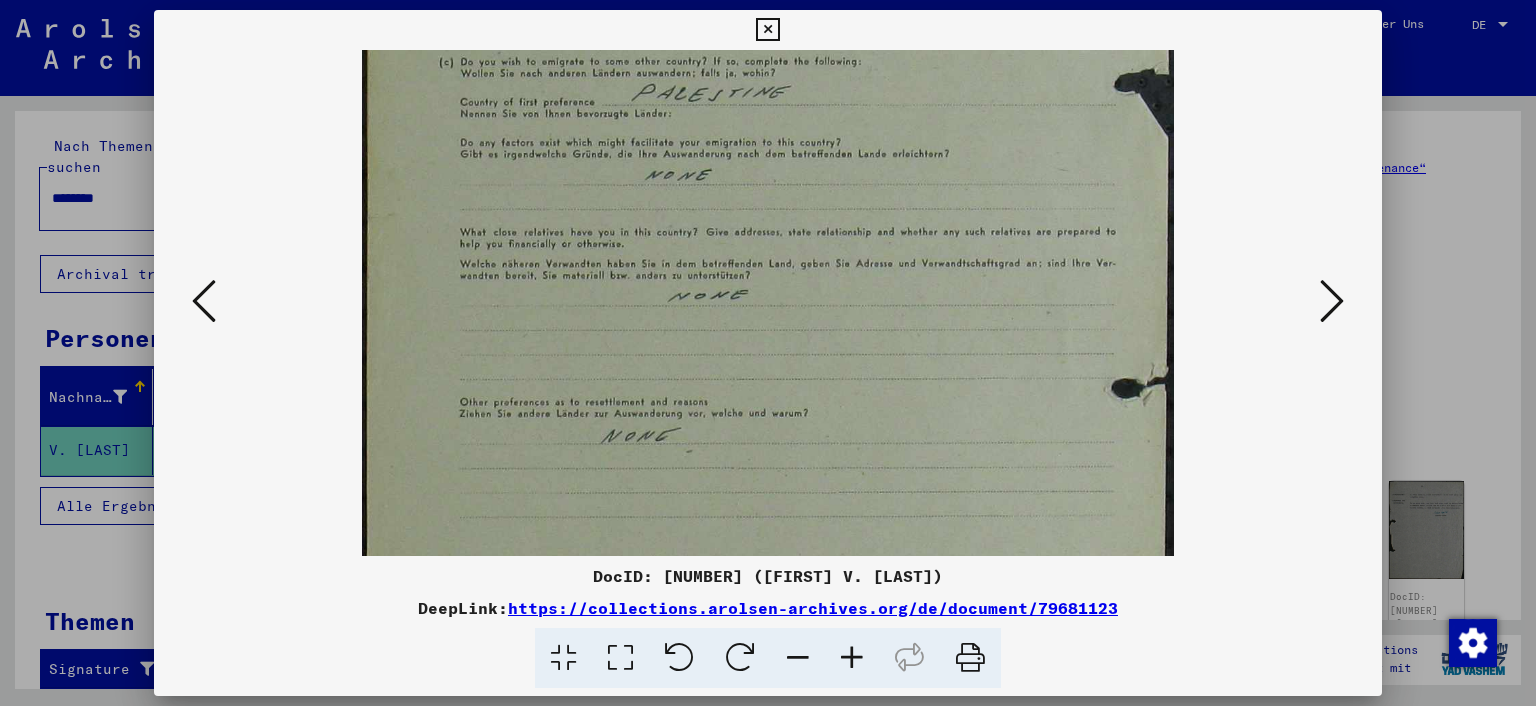 drag, startPoint x: 810, startPoint y: 466, endPoint x: 720, endPoint y: 78, distance: 398.3014 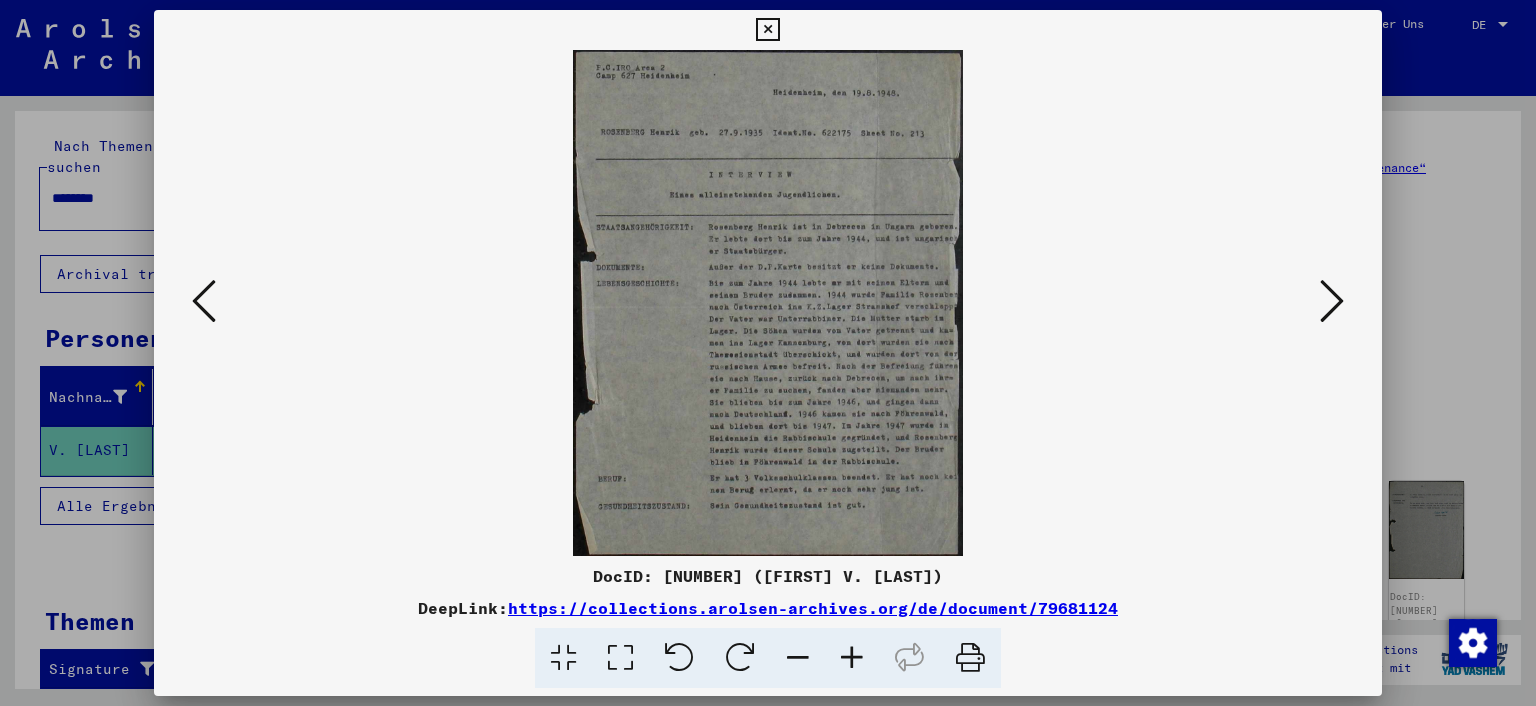 scroll, scrollTop: 0, scrollLeft: 0, axis: both 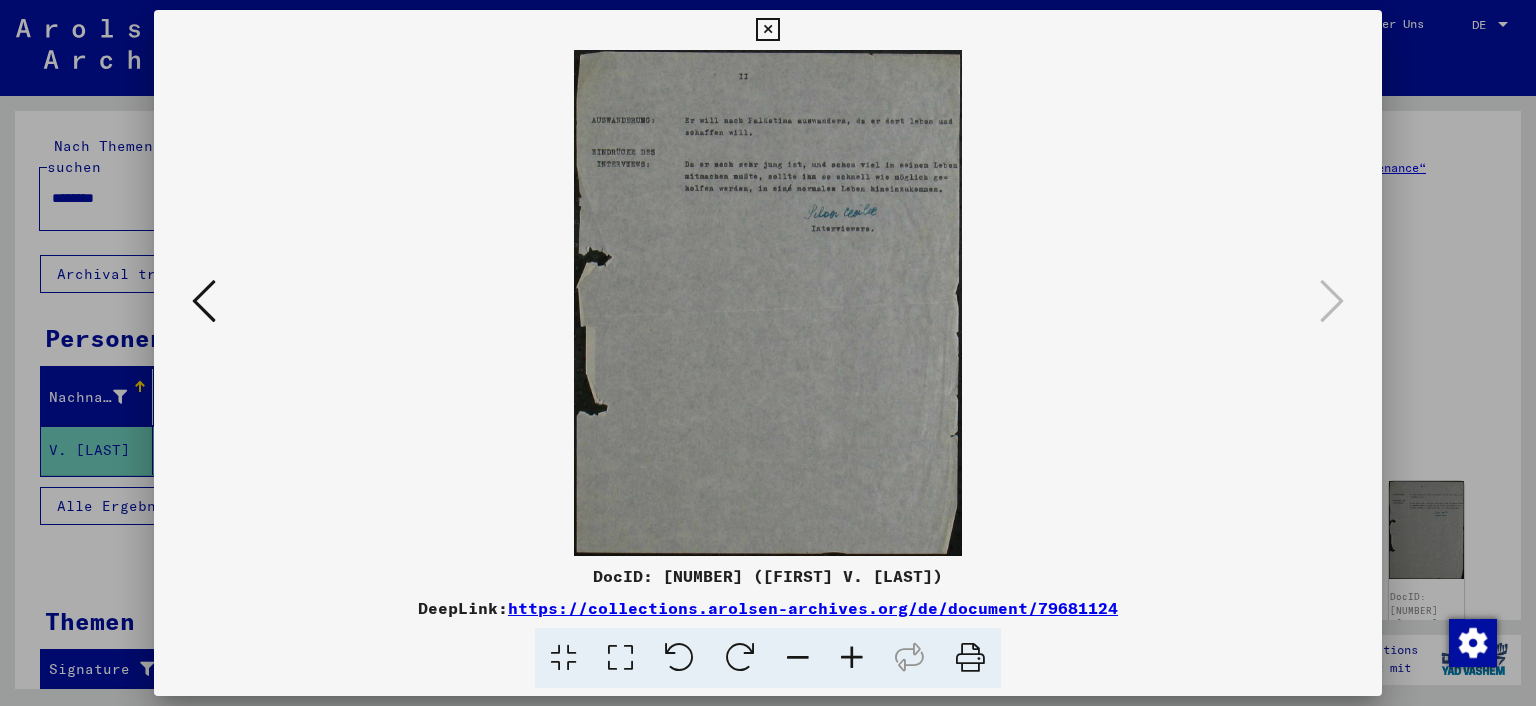 click at bounding box center [767, 30] 